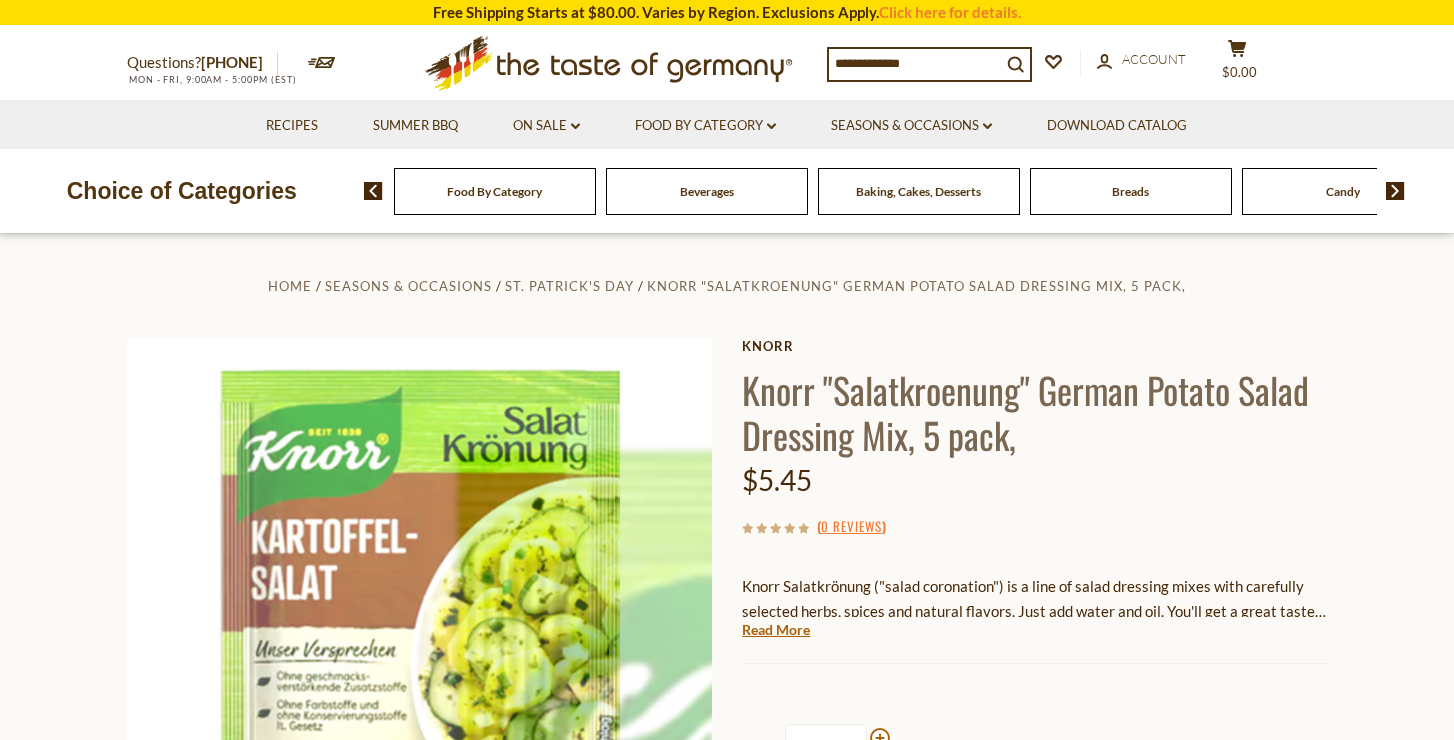 scroll, scrollTop: 0, scrollLeft: 0, axis: both 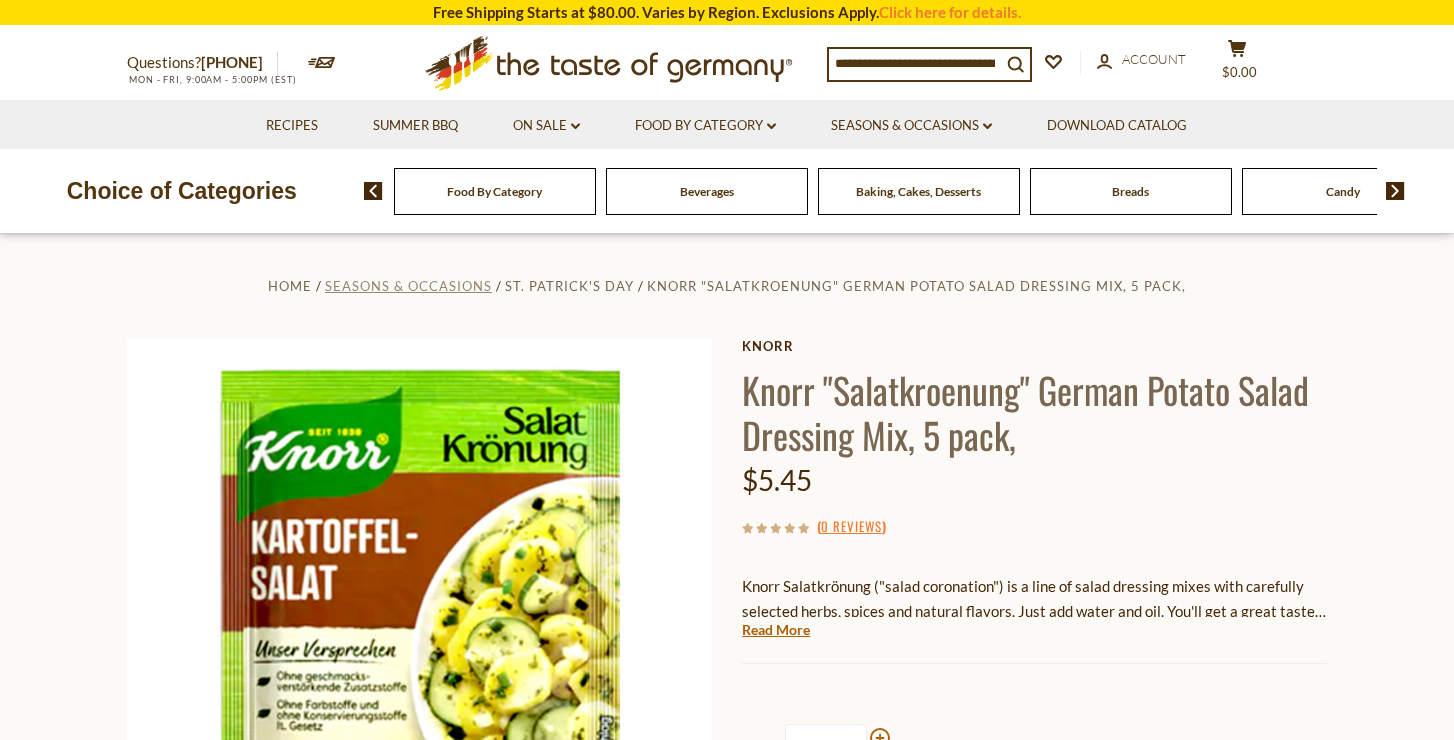 click on "Seasons & Occasions" at bounding box center [408, 286] 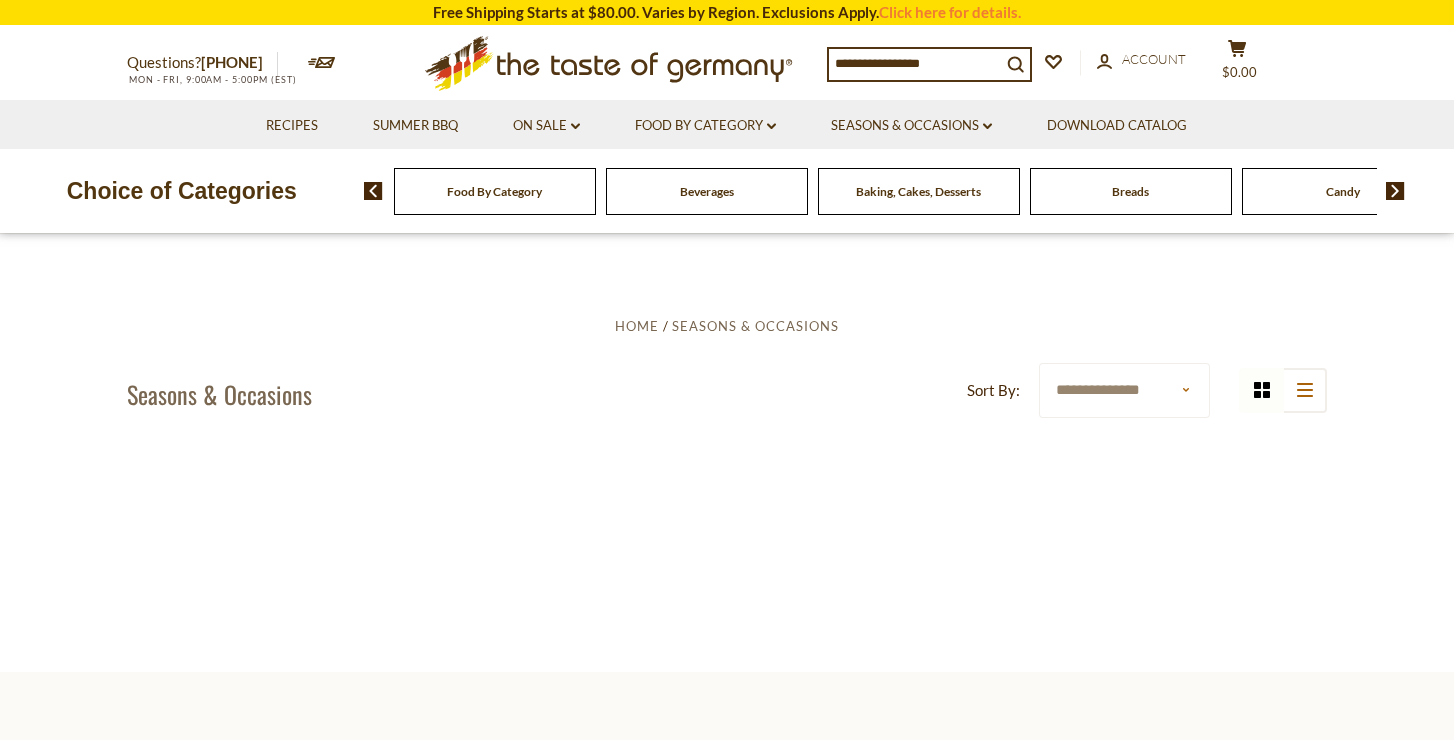 scroll, scrollTop: 0, scrollLeft: 0, axis: both 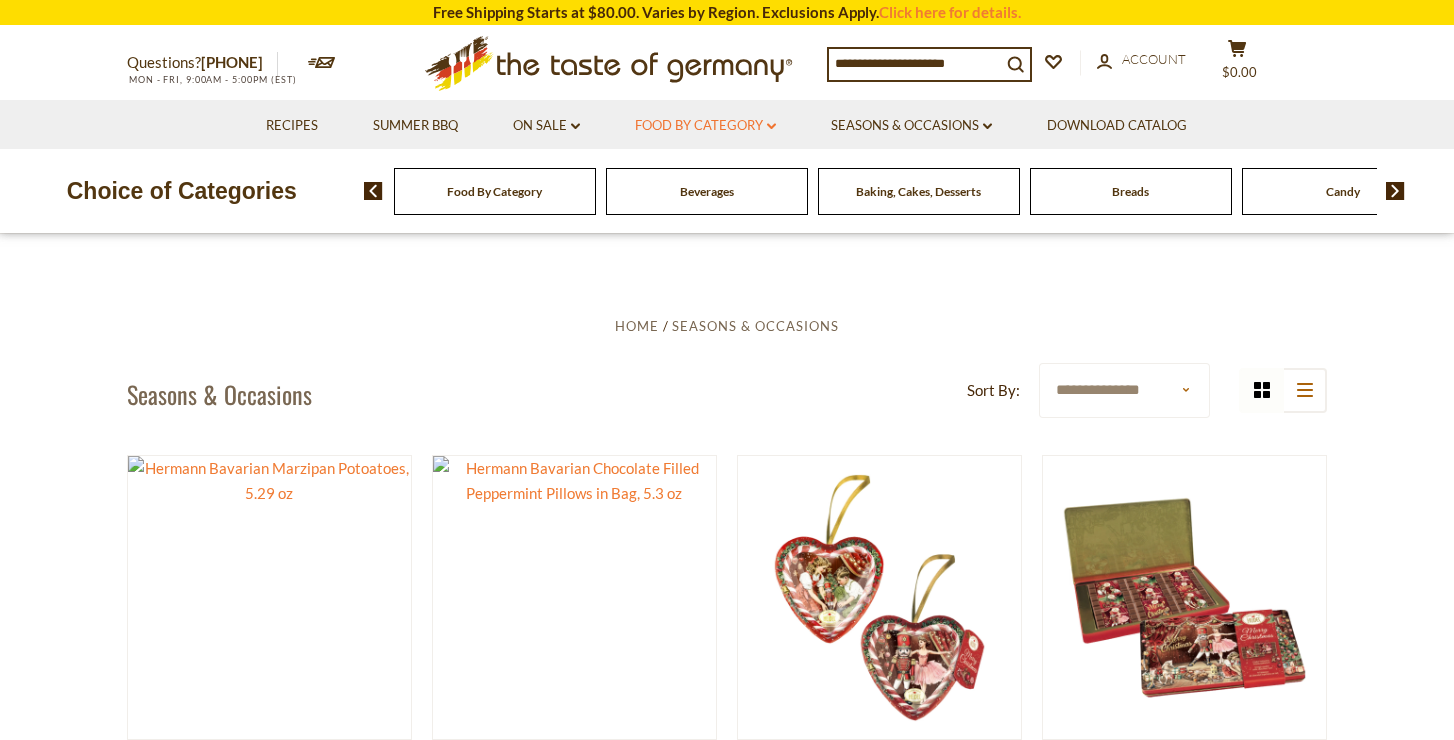 click on "Food By Category
dropdown_arrow" at bounding box center [705, 126] 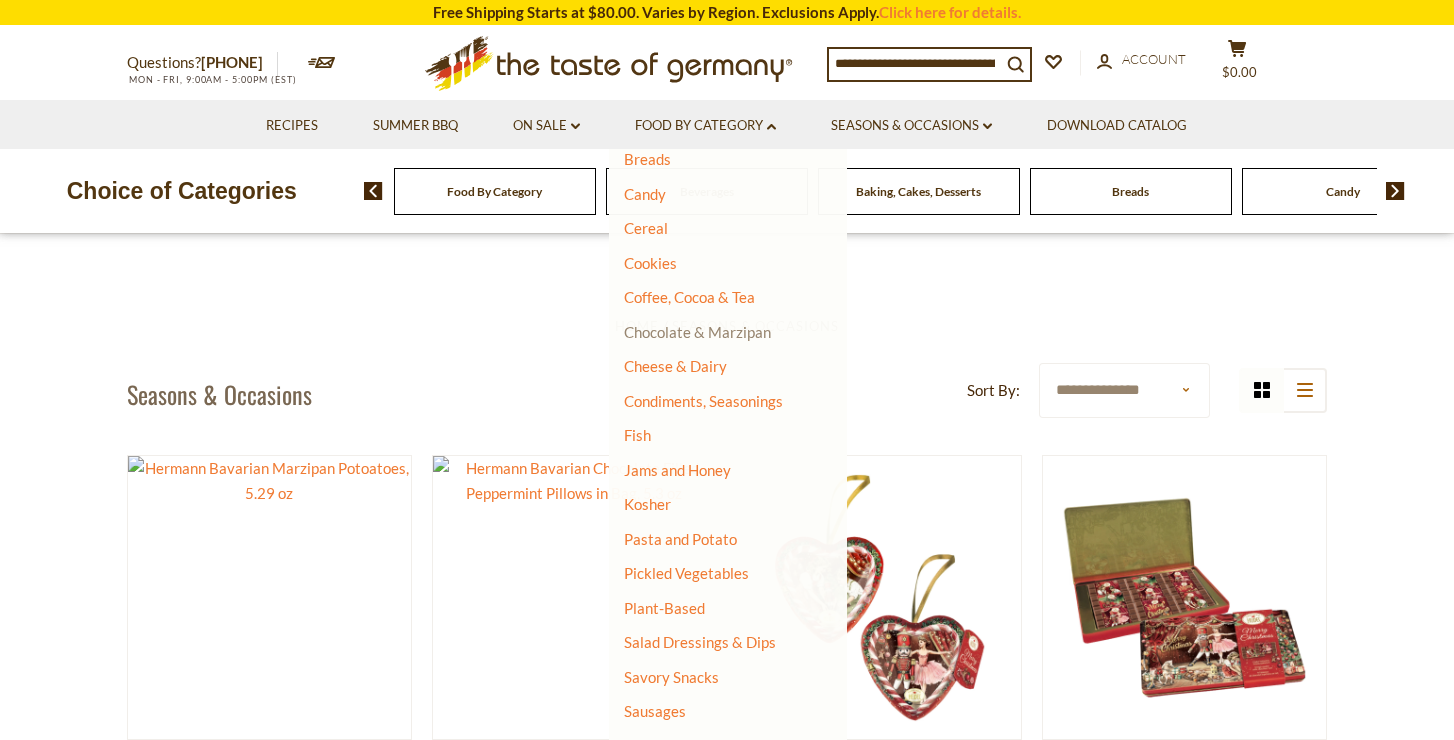 scroll, scrollTop: 197, scrollLeft: 0, axis: vertical 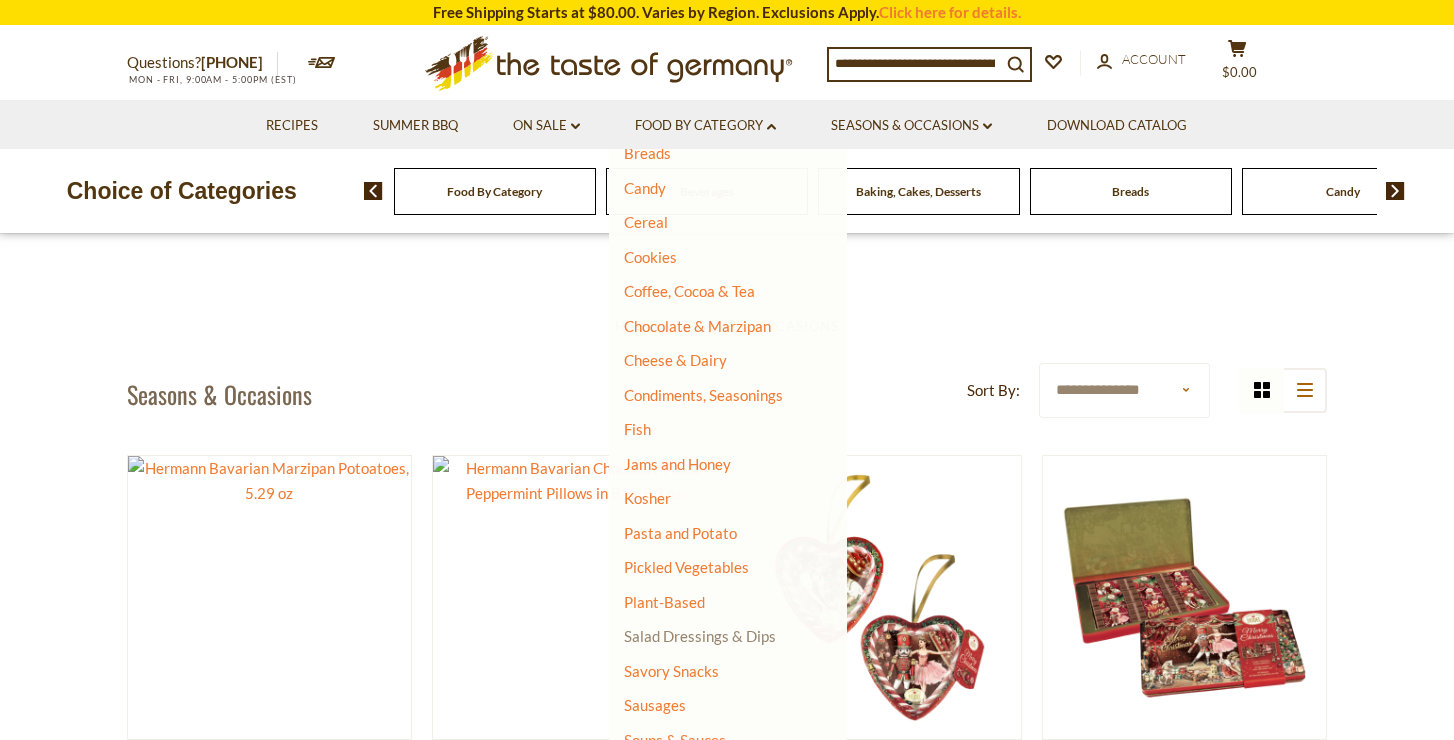 click on "Salad Dressings & Dips" at bounding box center (700, 636) 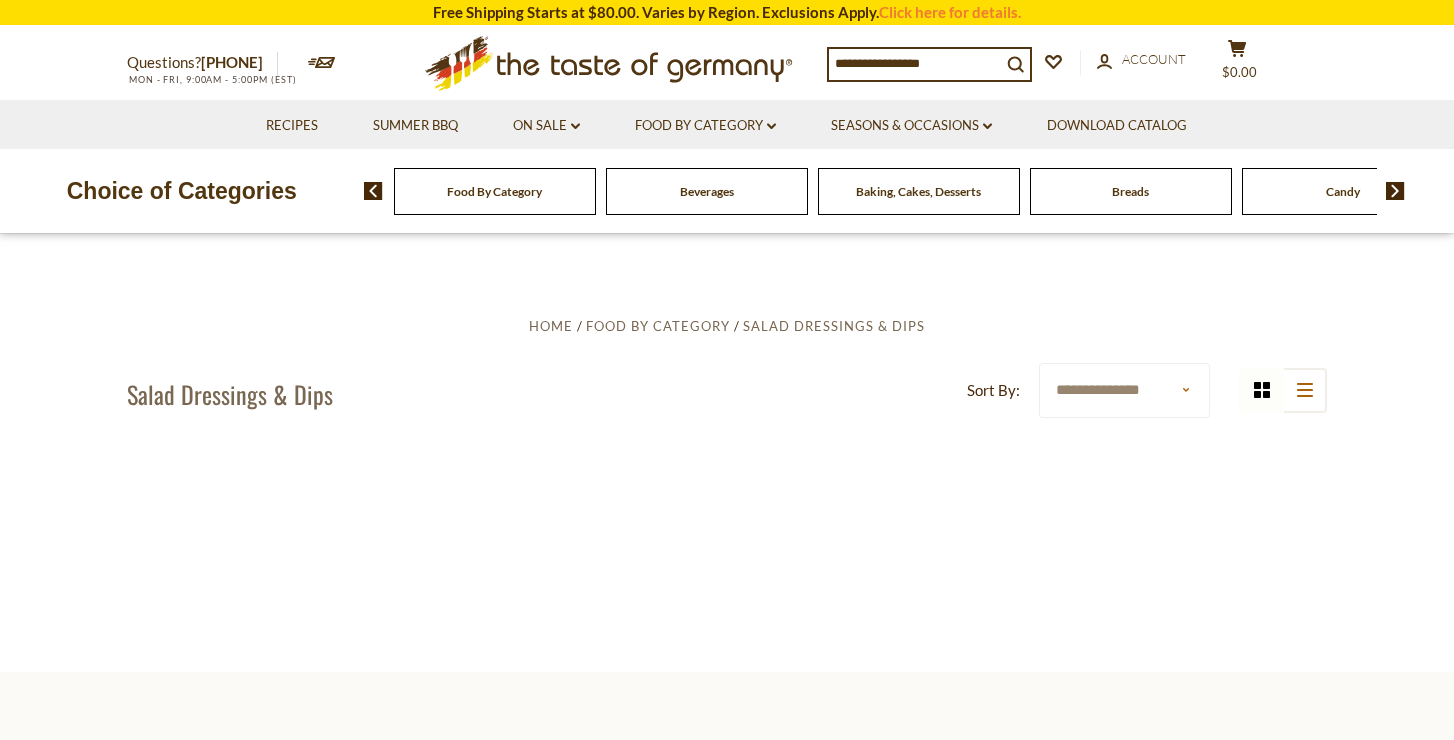 scroll, scrollTop: 0, scrollLeft: 0, axis: both 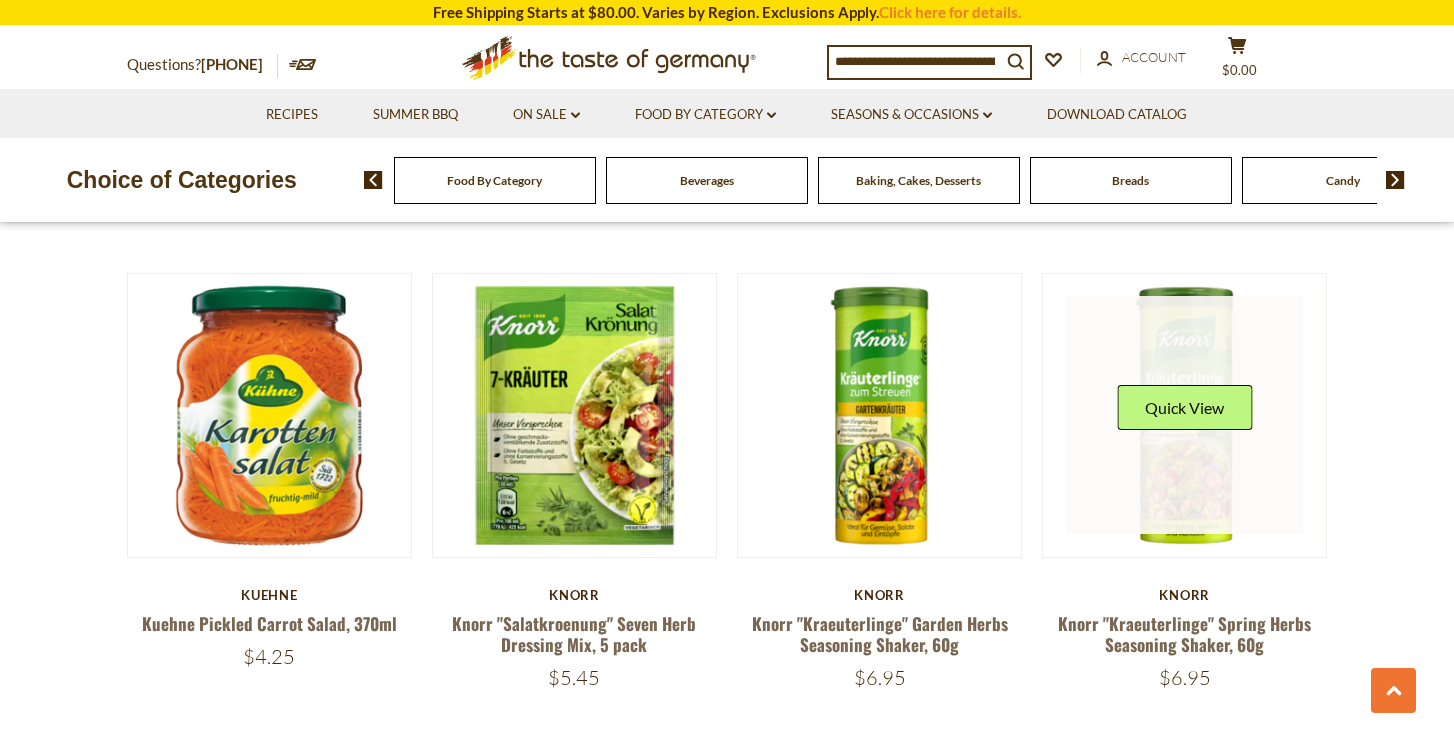 click at bounding box center [1185, 415] 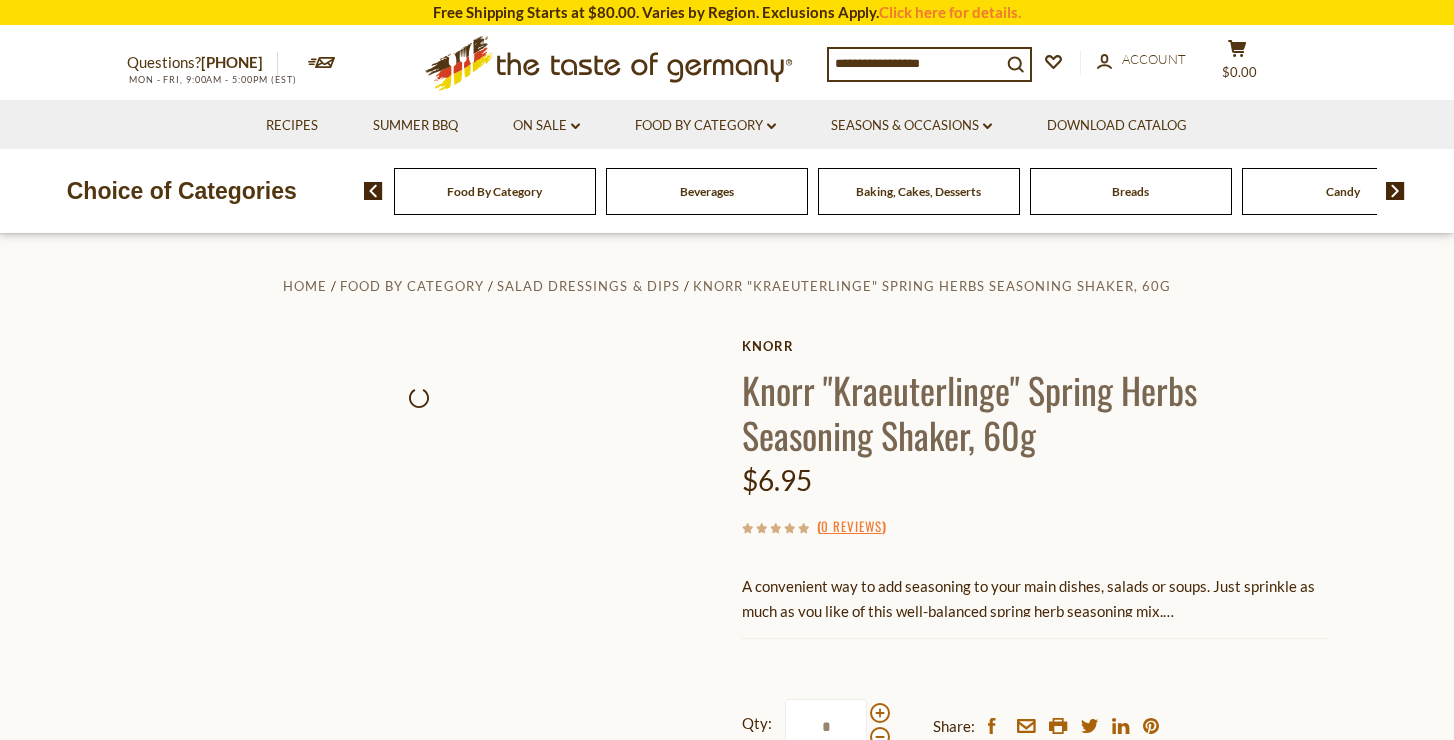 scroll, scrollTop: 0, scrollLeft: 0, axis: both 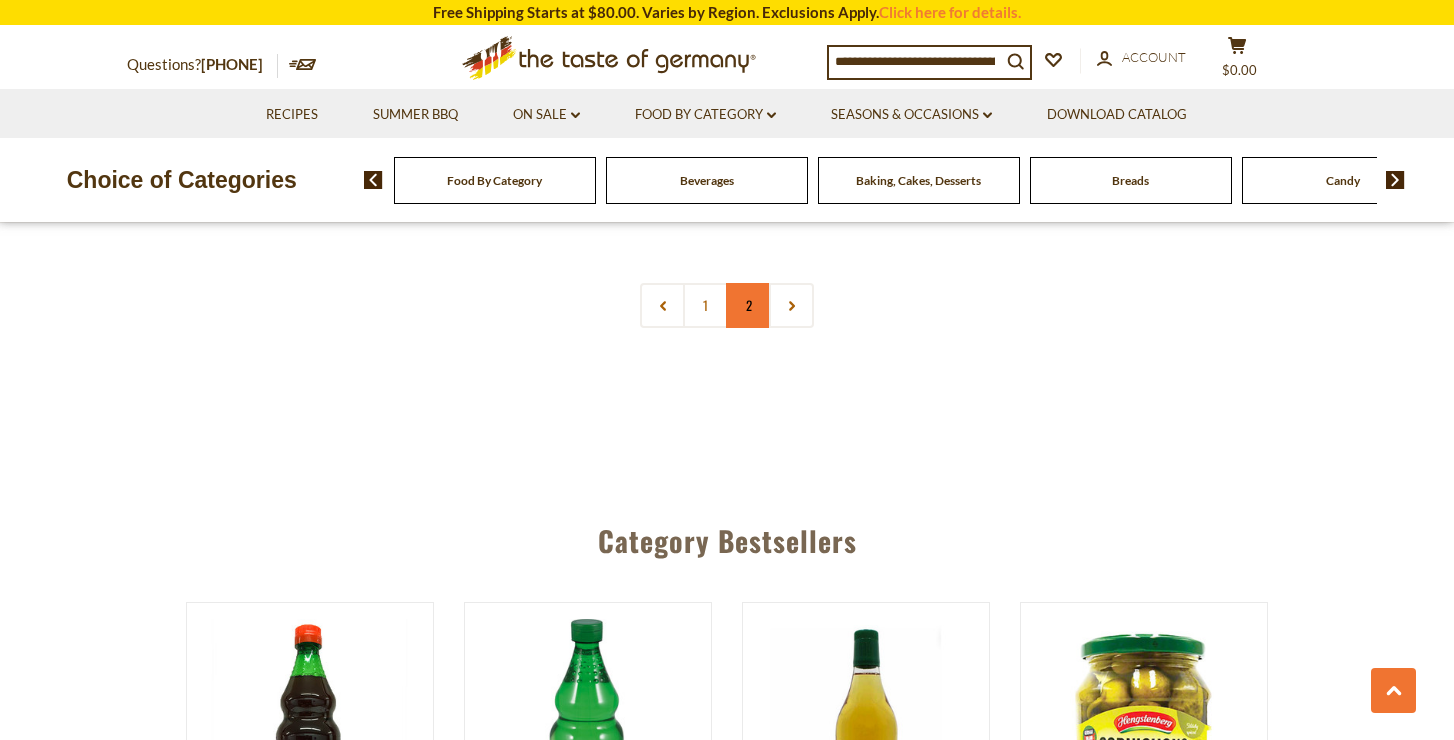 click on "2" at bounding box center [748, 305] 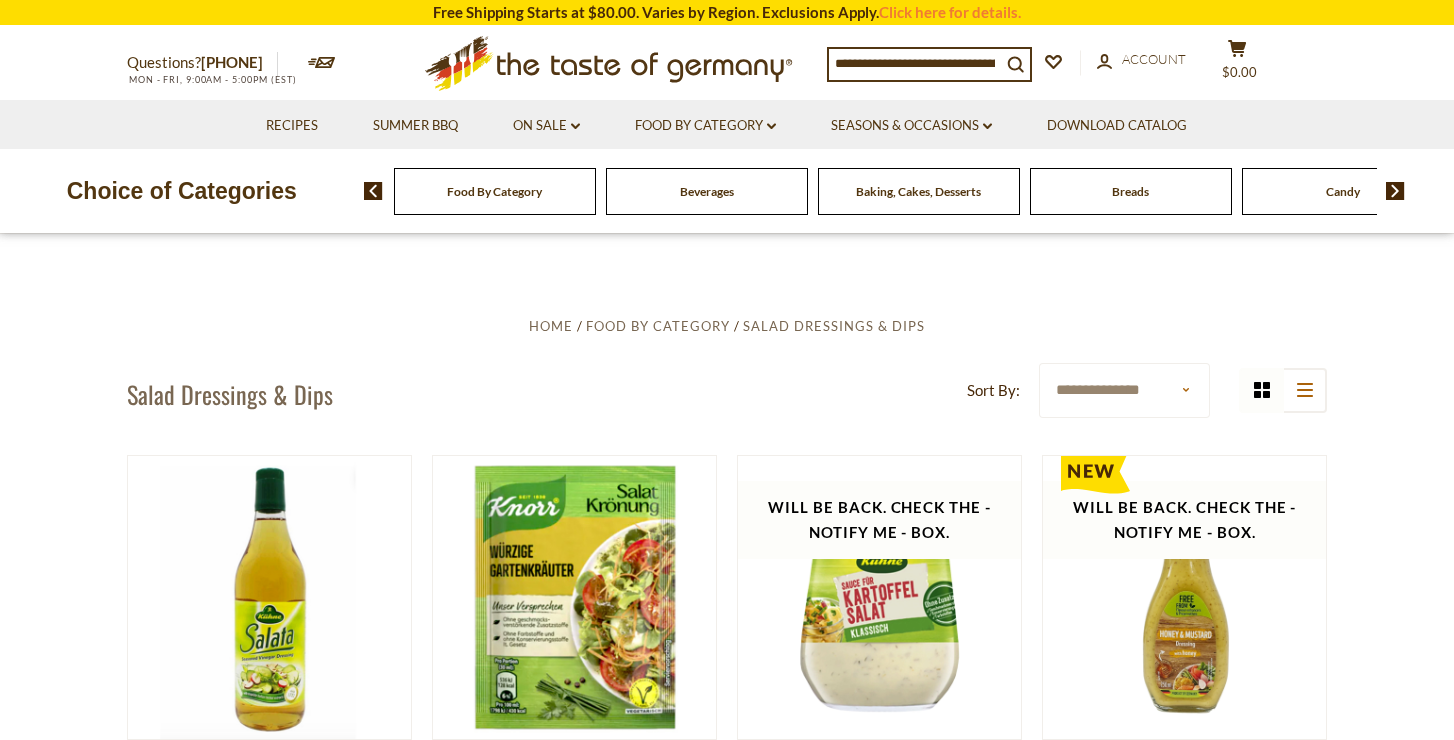 scroll, scrollTop: 0, scrollLeft: 0, axis: both 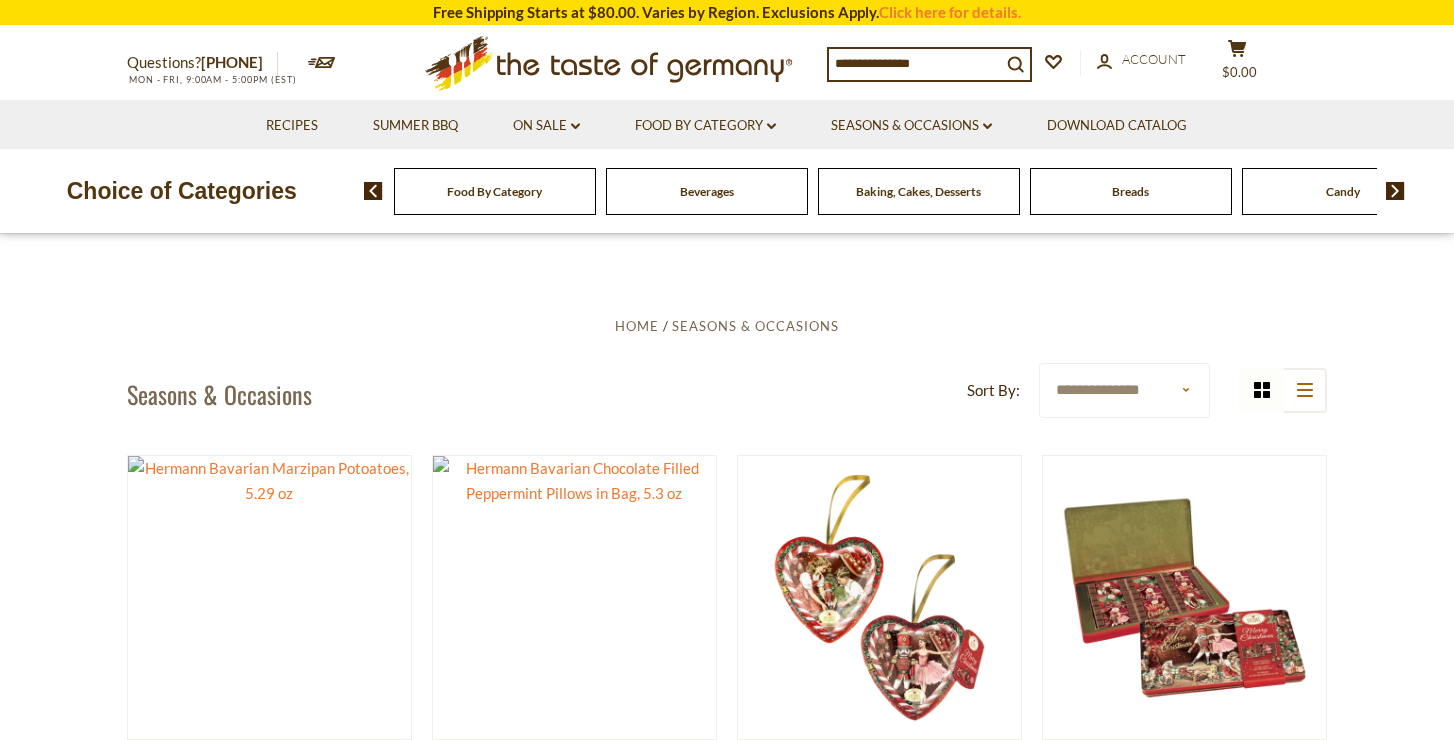 click at bounding box center (915, 63) 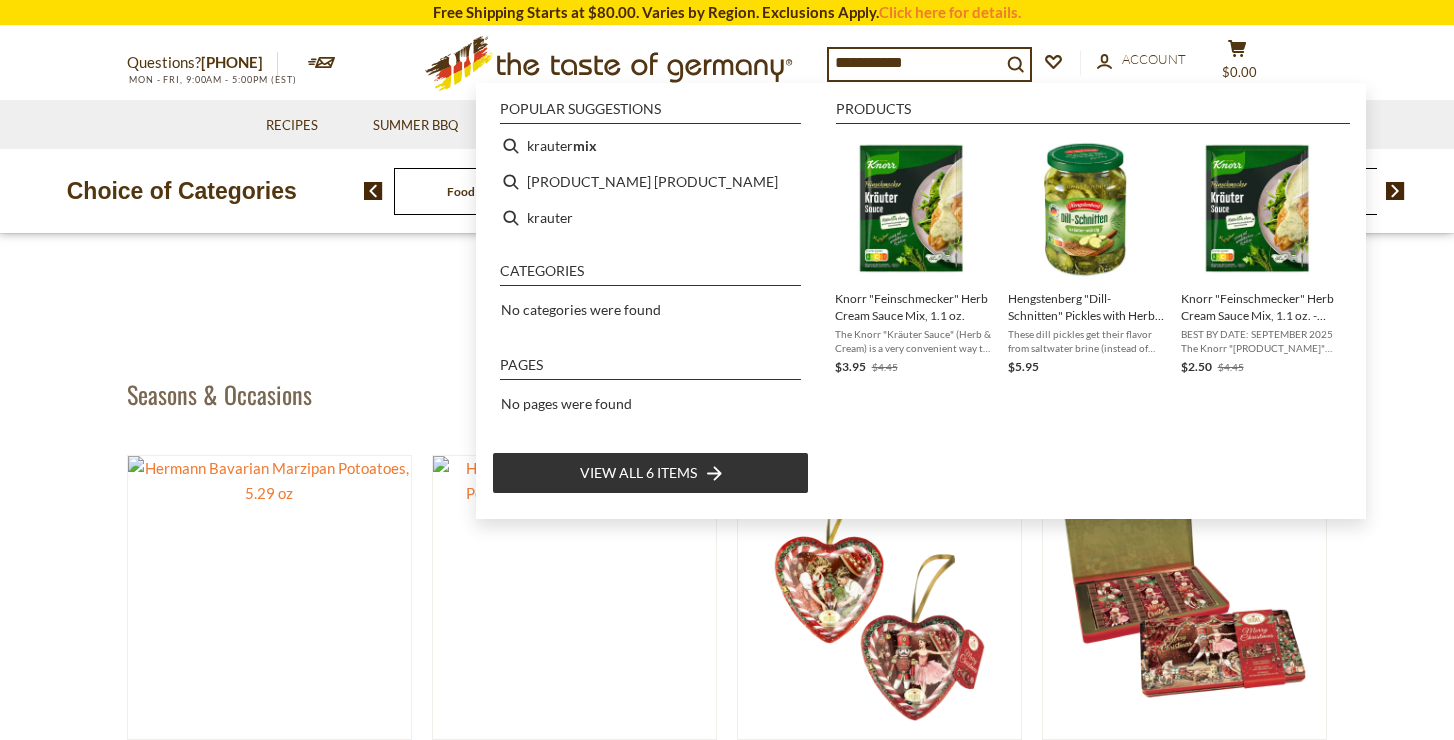 type on "**********" 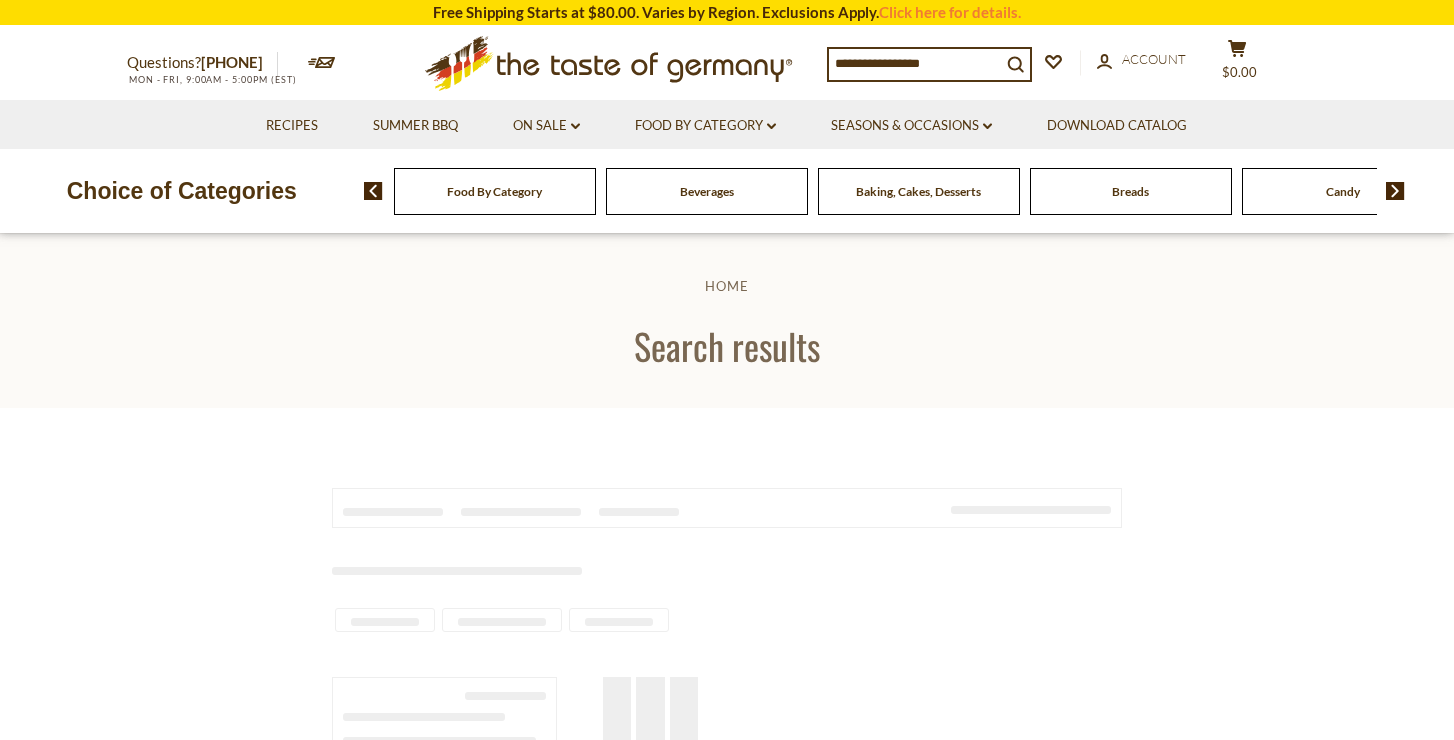 scroll, scrollTop: 0, scrollLeft: 0, axis: both 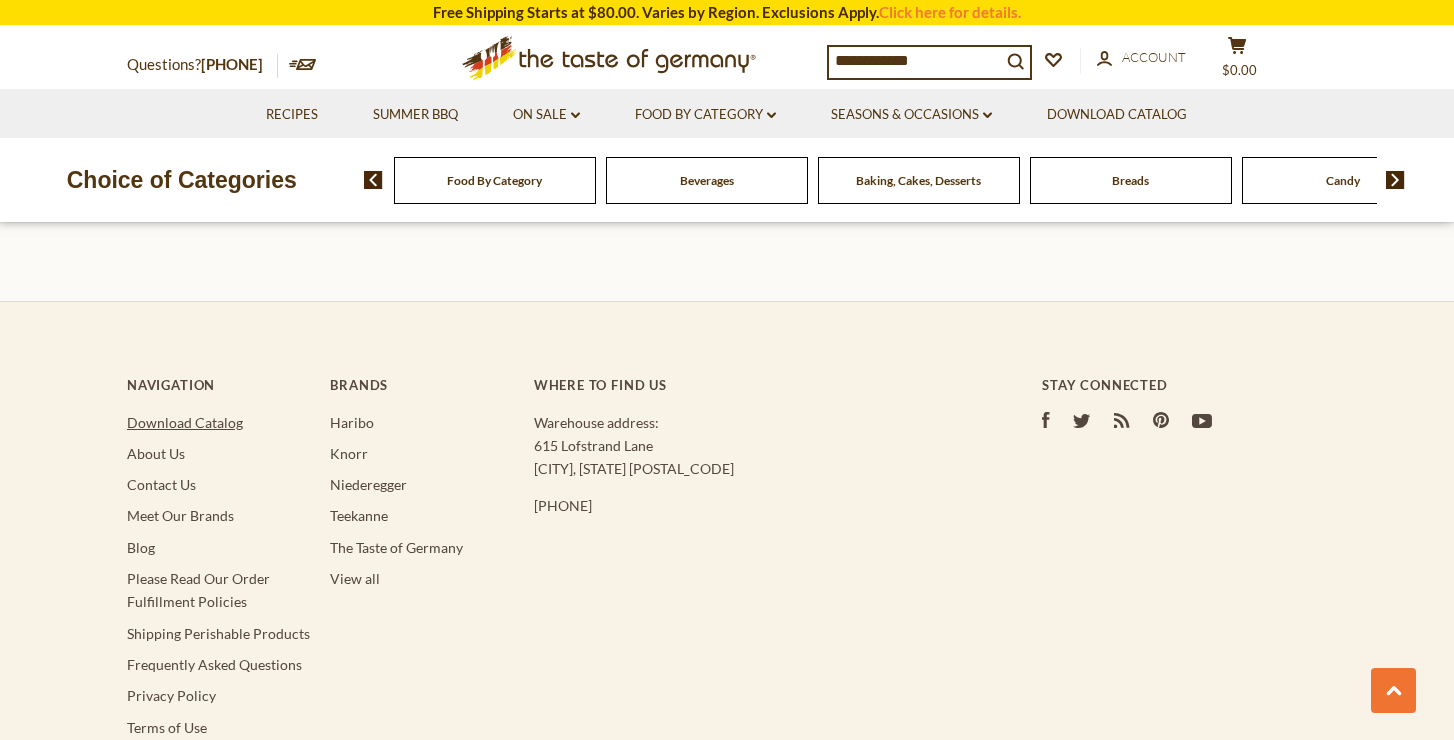 click on "Download Catalog" at bounding box center [185, 422] 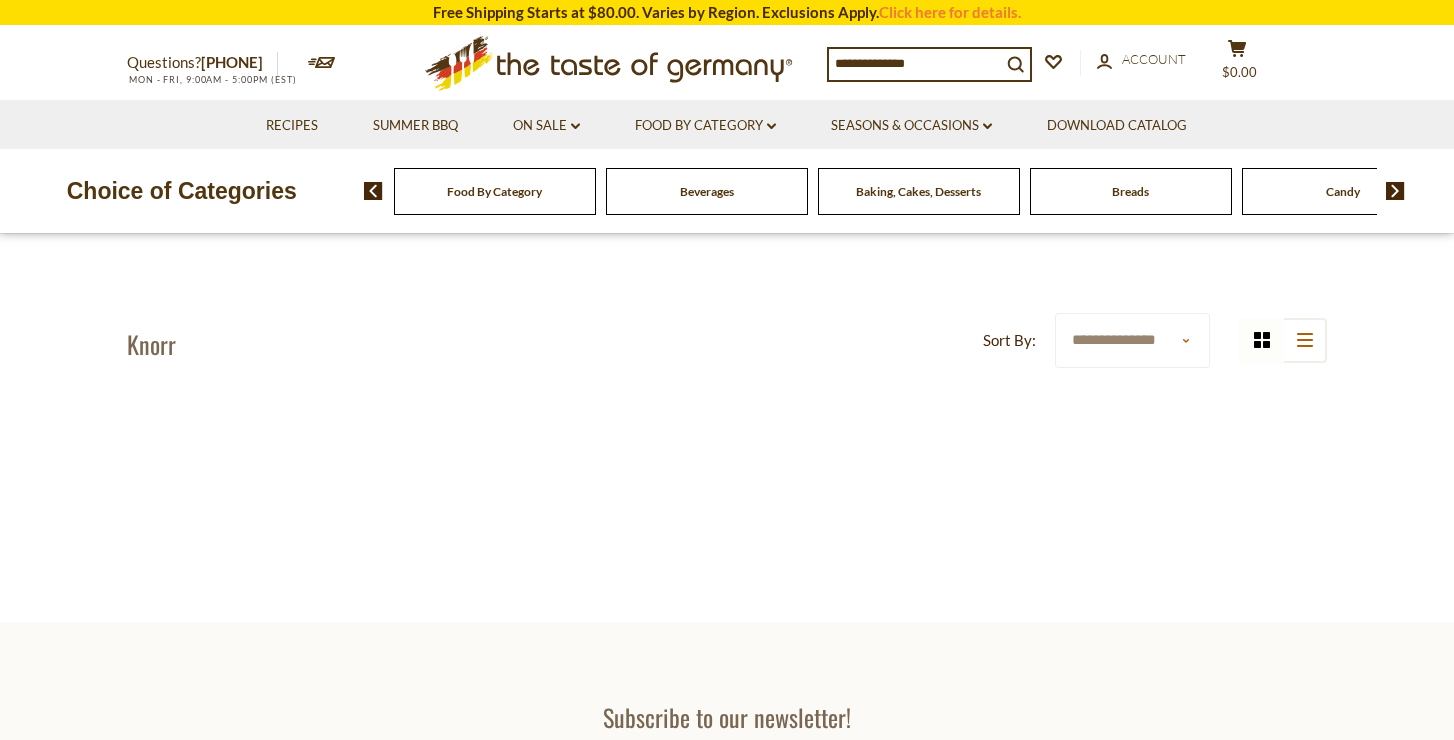 scroll, scrollTop: 0, scrollLeft: 0, axis: both 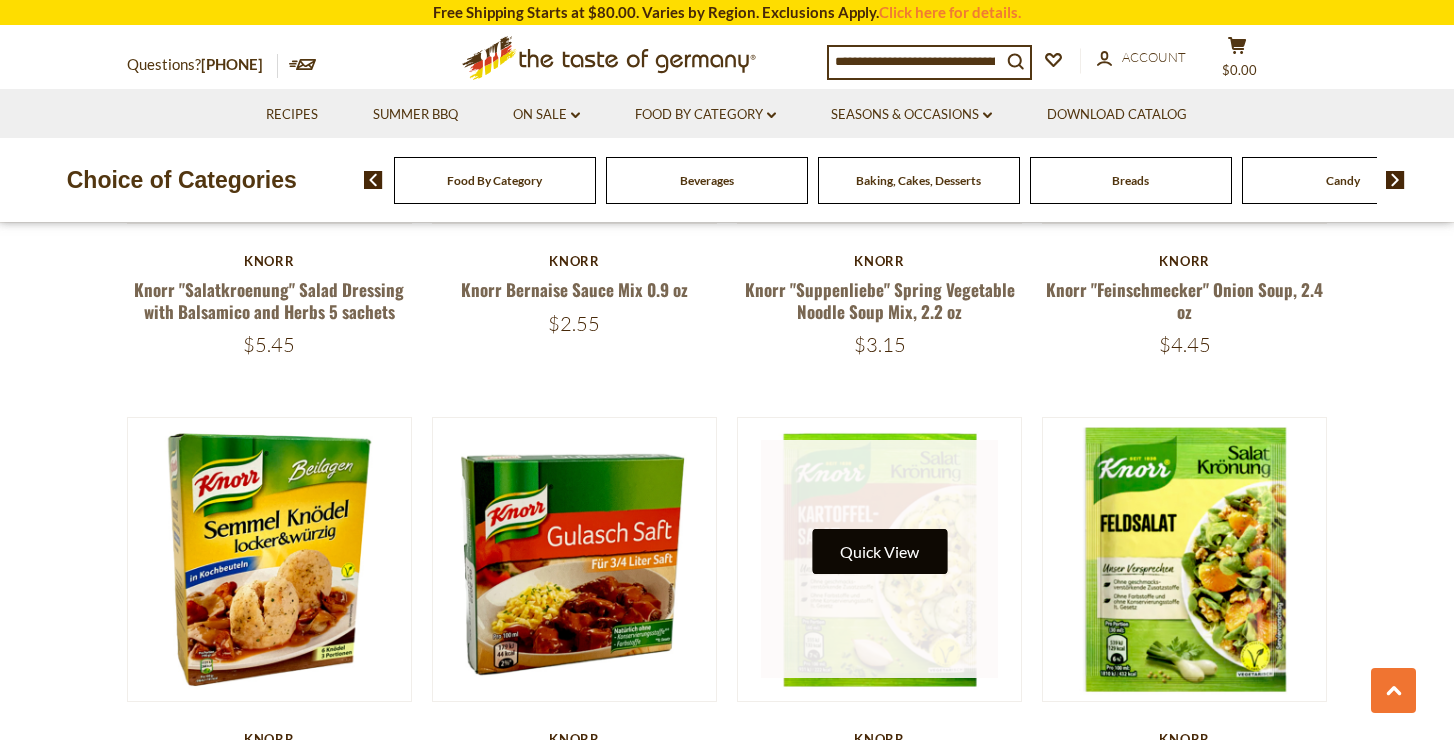 click on "Quick View" at bounding box center (879, 551) 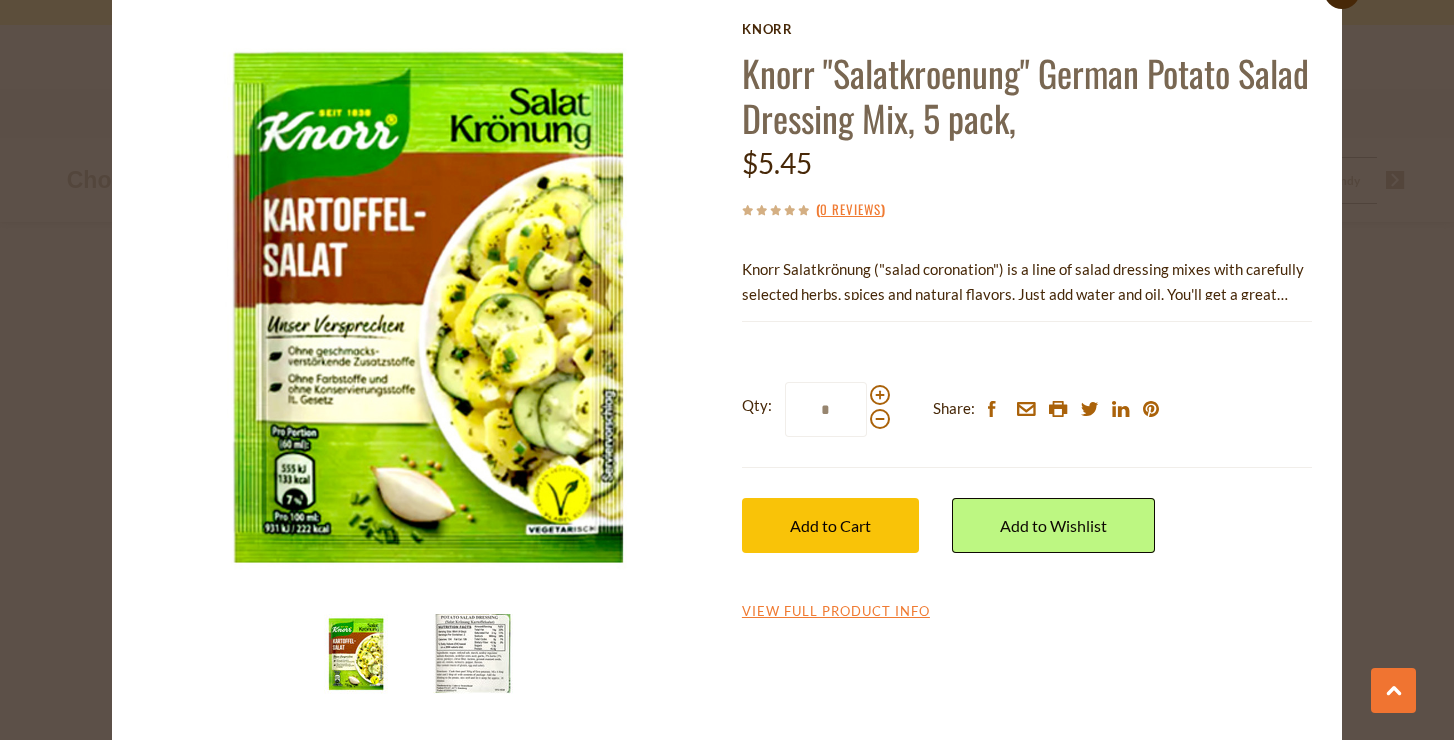 scroll, scrollTop: 82, scrollLeft: 0, axis: vertical 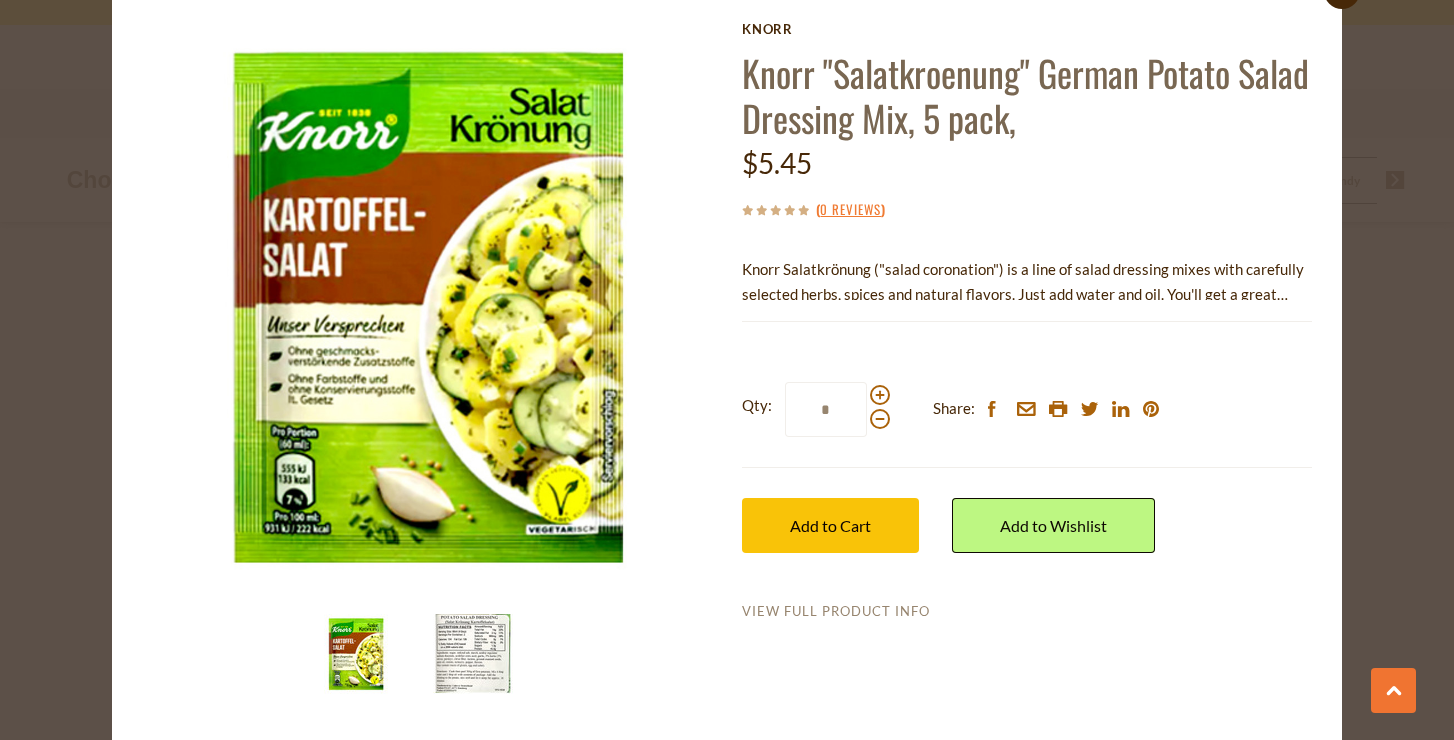 click on "View Full Product Info" at bounding box center [836, 612] 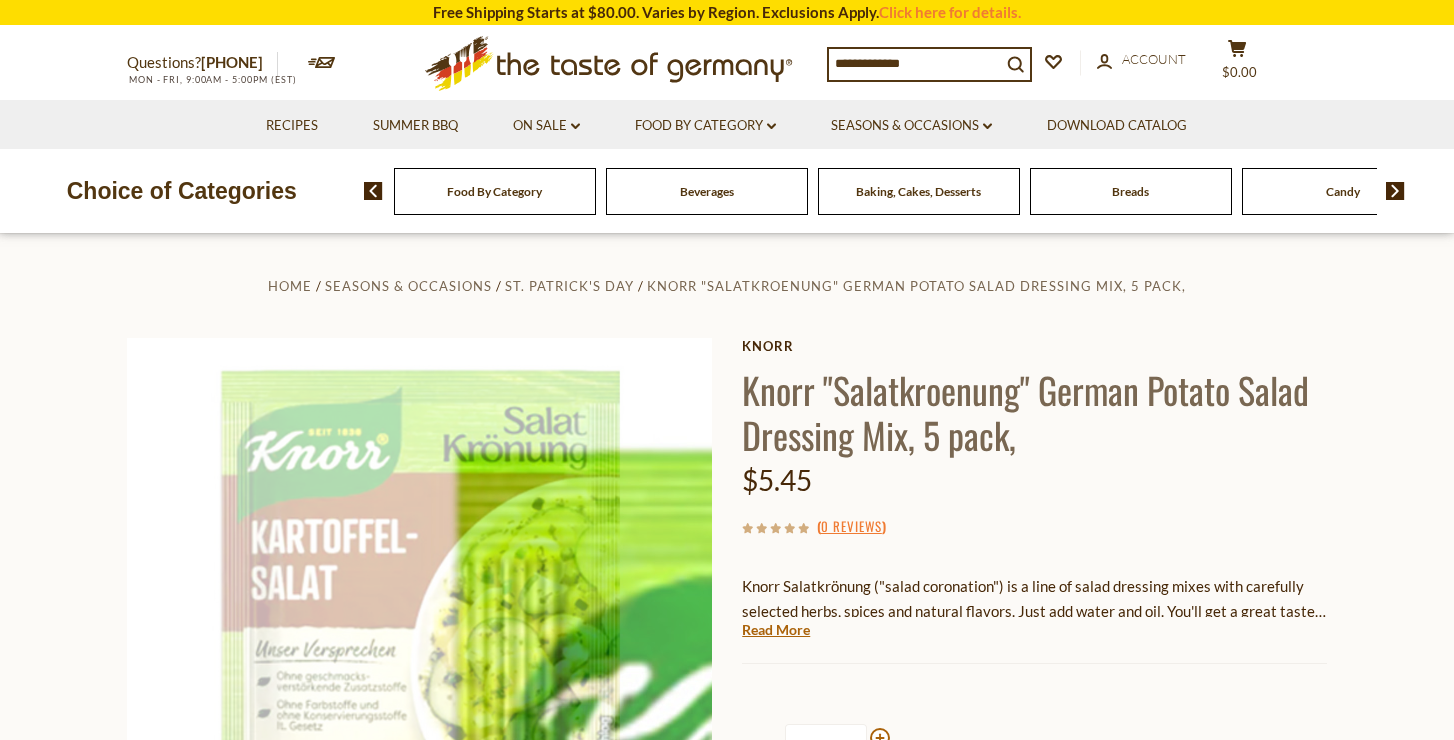 scroll, scrollTop: 0, scrollLeft: 0, axis: both 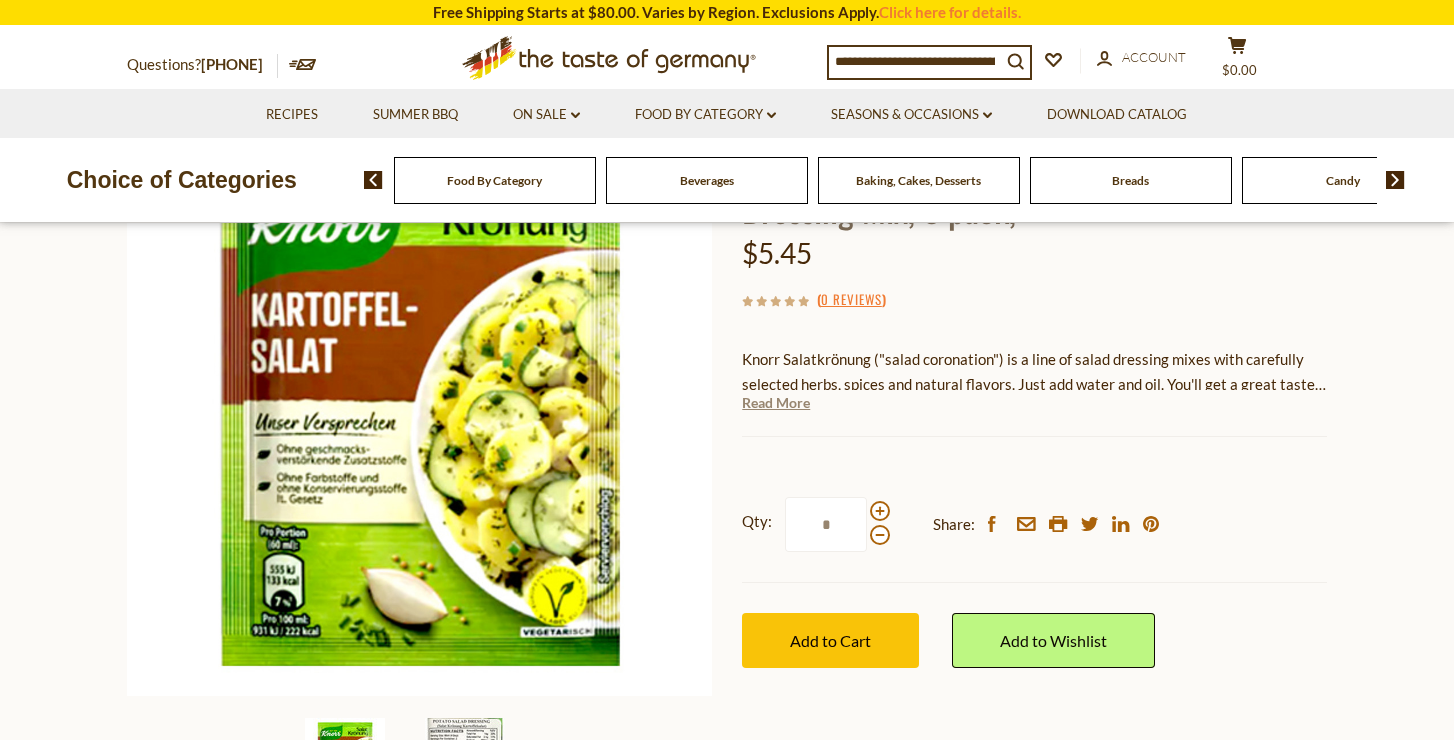 click on "Read More" at bounding box center [776, 403] 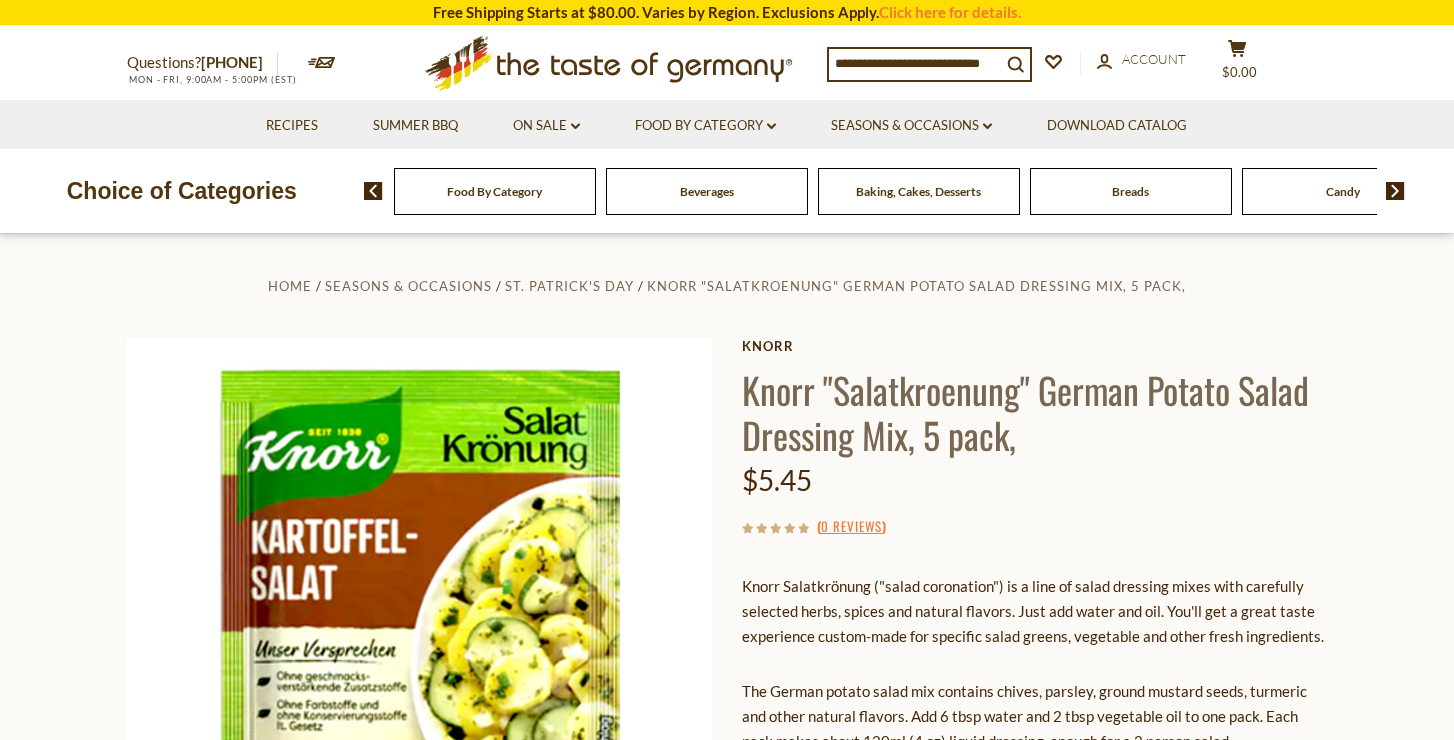 scroll, scrollTop: 0, scrollLeft: 0, axis: both 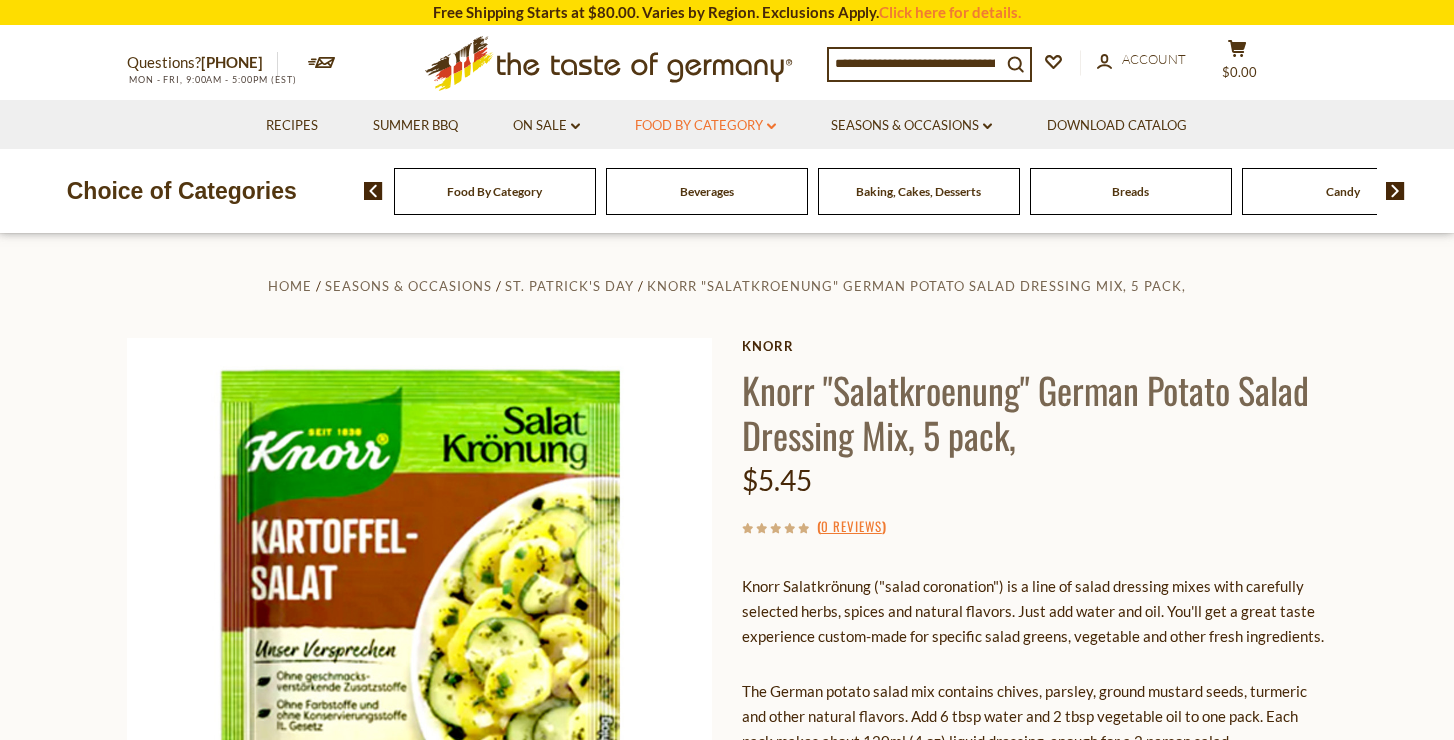 click on "Food By Category
dropdown_arrow" at bounding box center [705, 126] 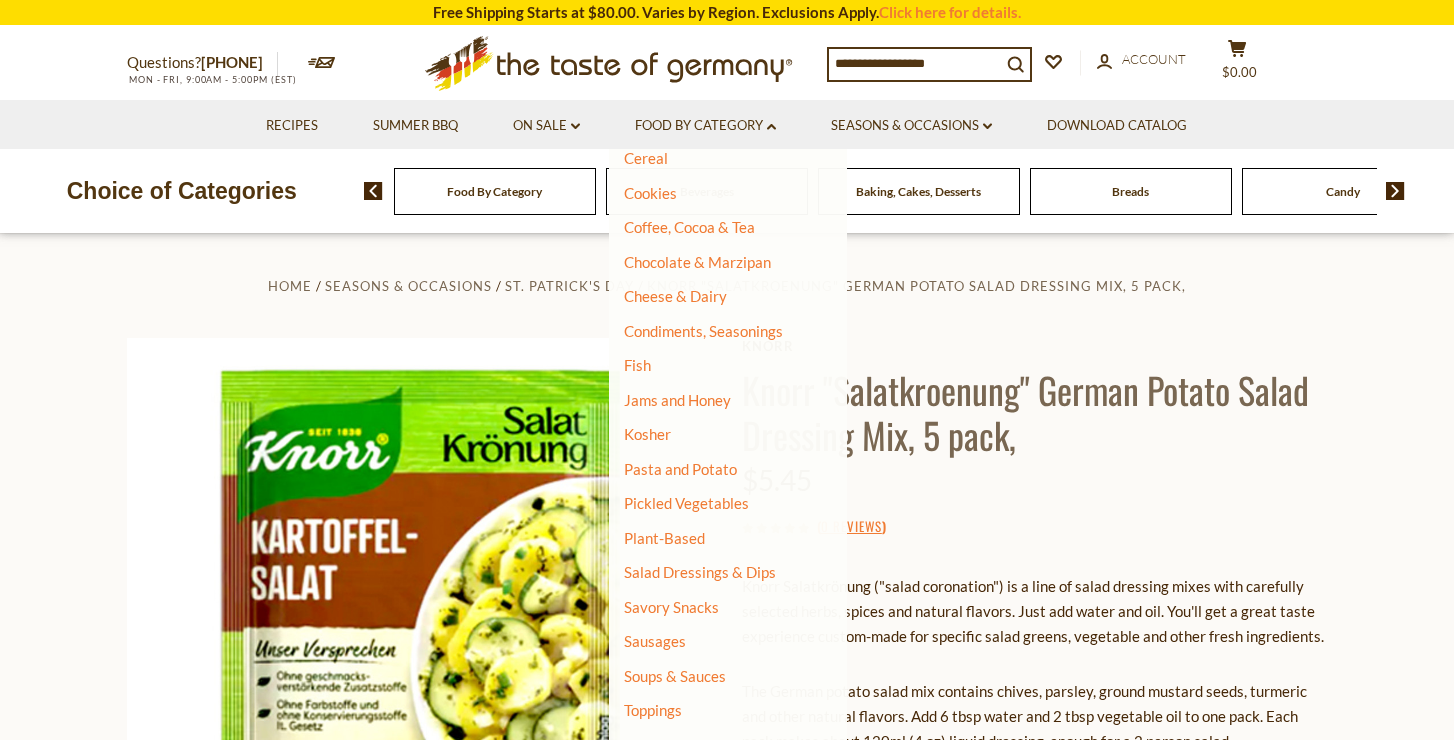 scroll, scrollTop: 262, scrollLeft: 0, axis: vertical 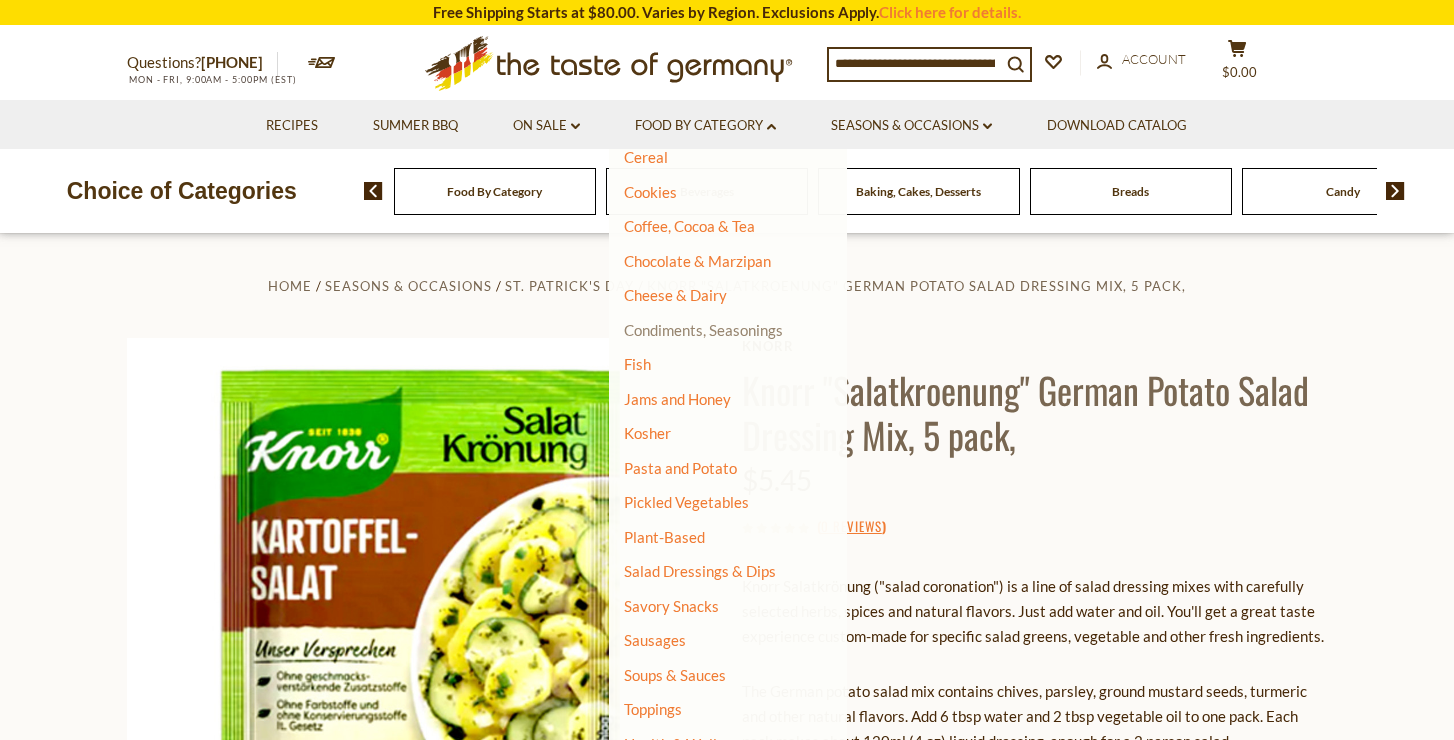 click on "Condiments, Seasonings" at bounding box center [703, 330] 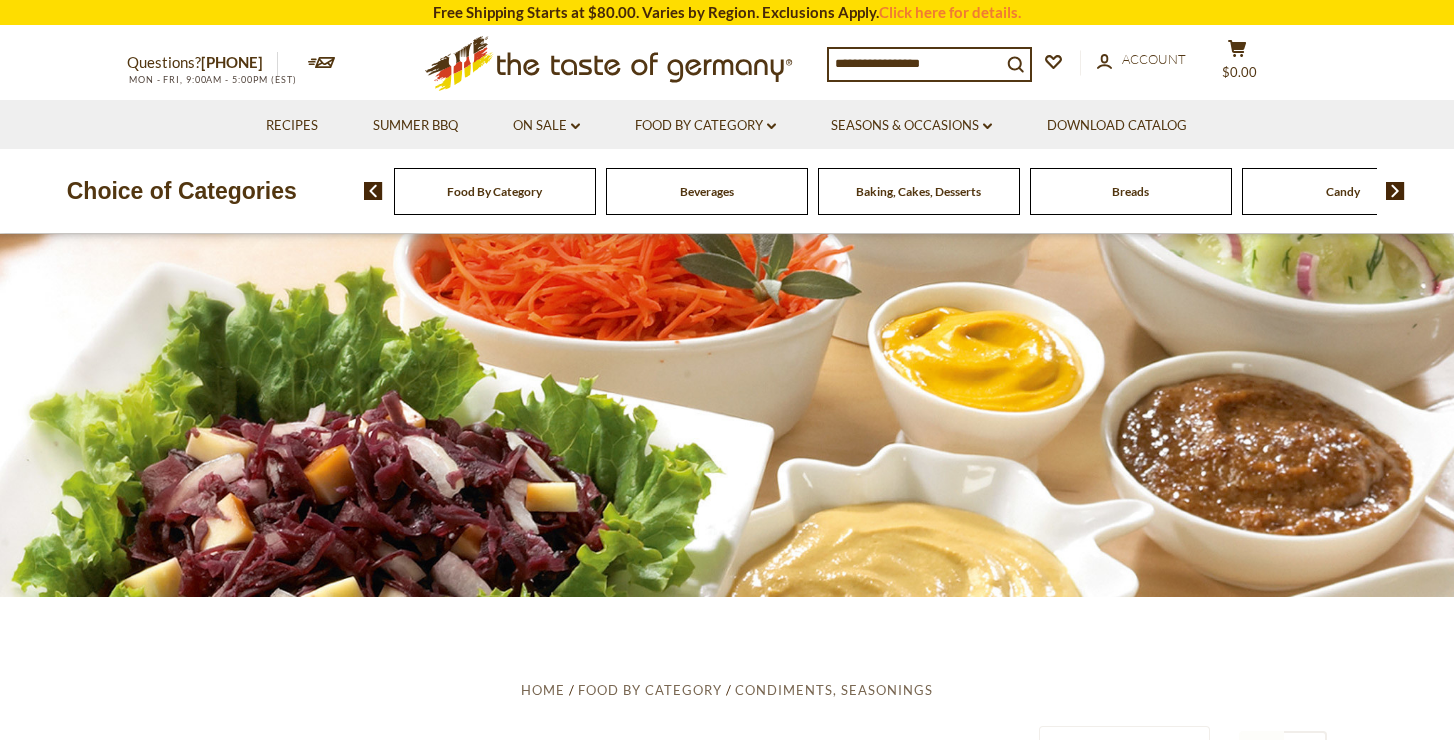 scroll, scrollTop: 0, scrollLeft: 0, axis: both 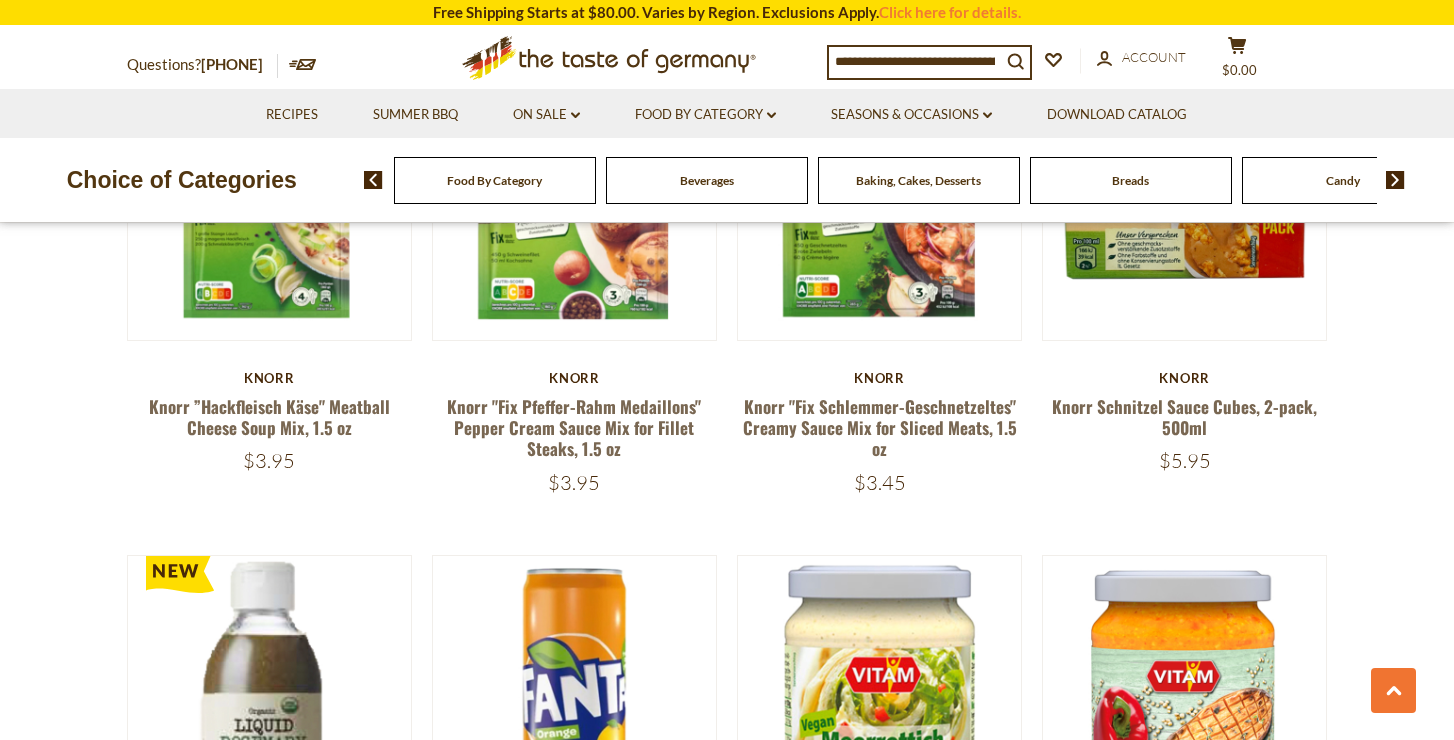 click at bounding box center (915, 61) 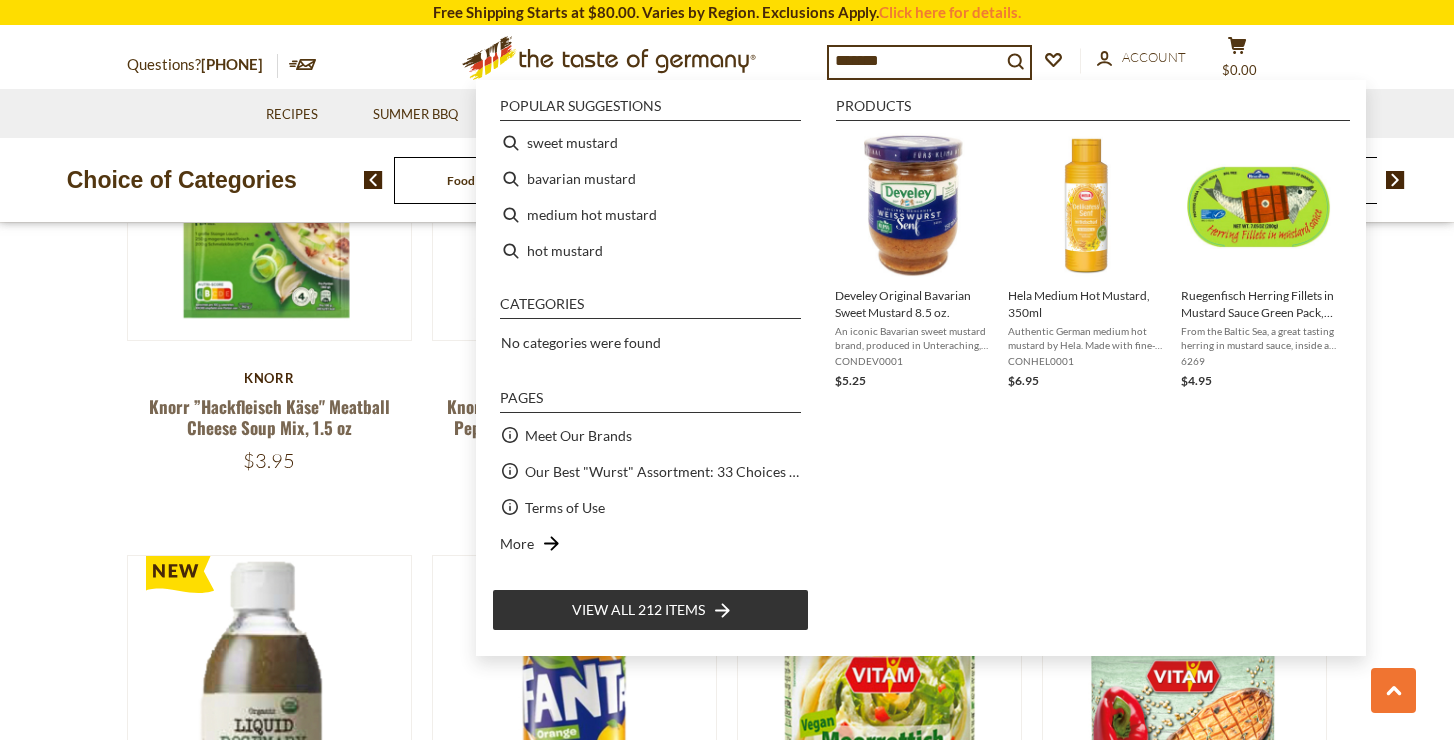 type on "********" 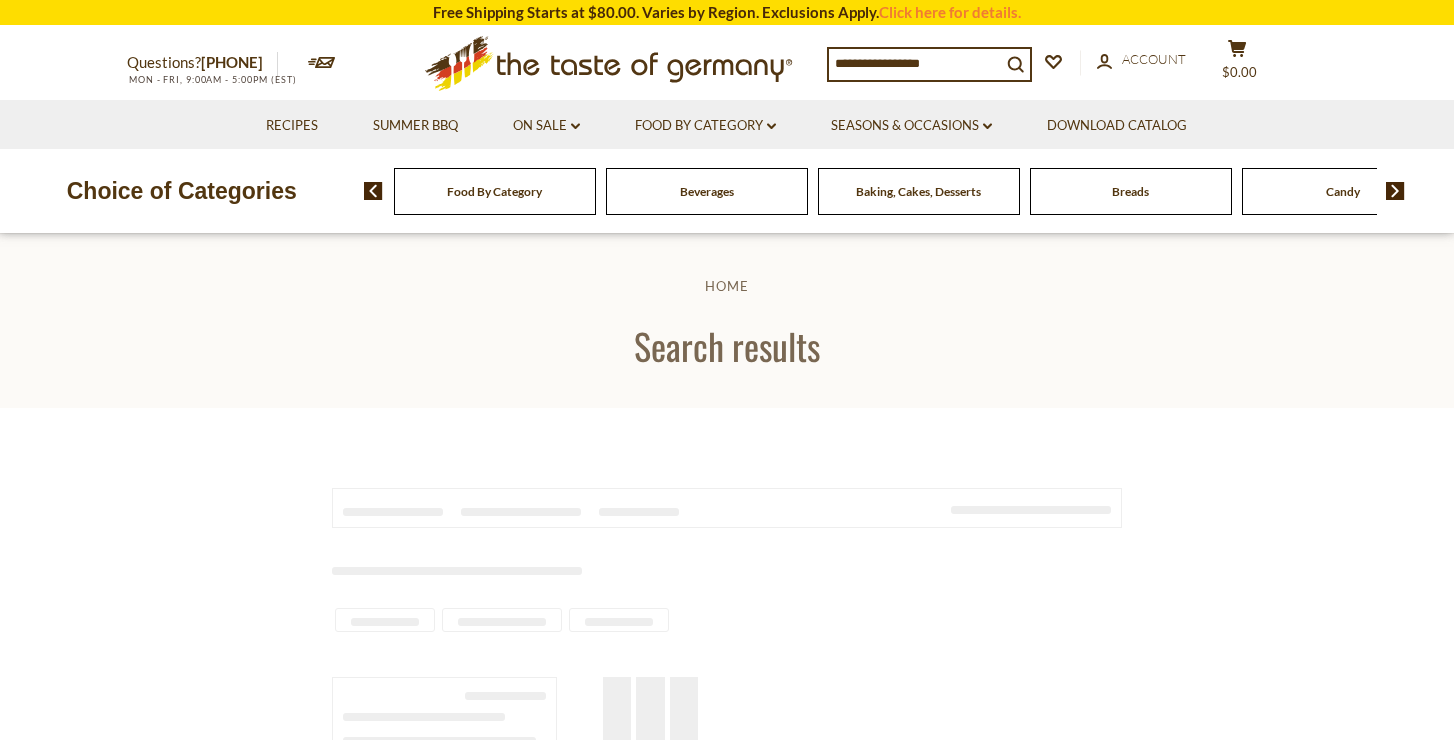 scroll, scrollTop: 0, scrollLeft: 0, axis: both 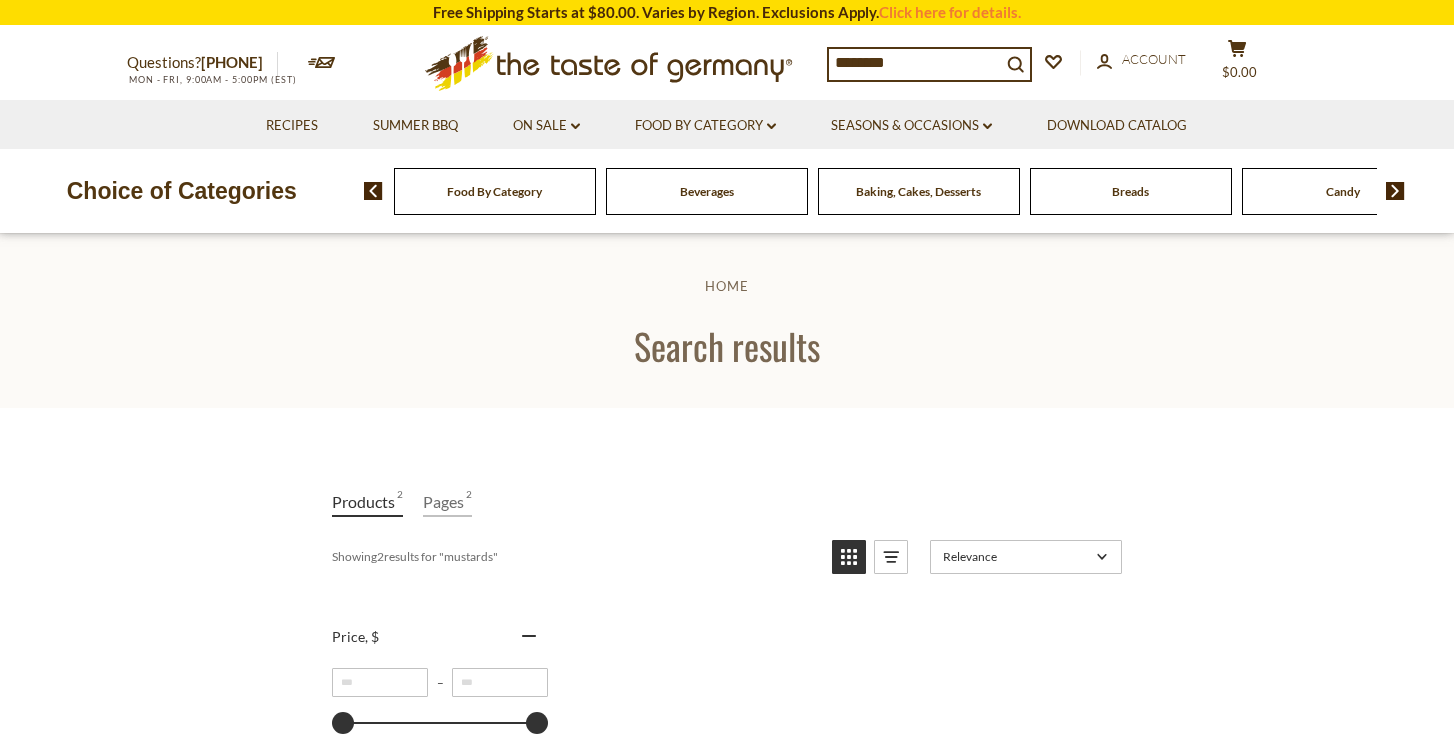 click on "********" at bounding box center (915, 63) 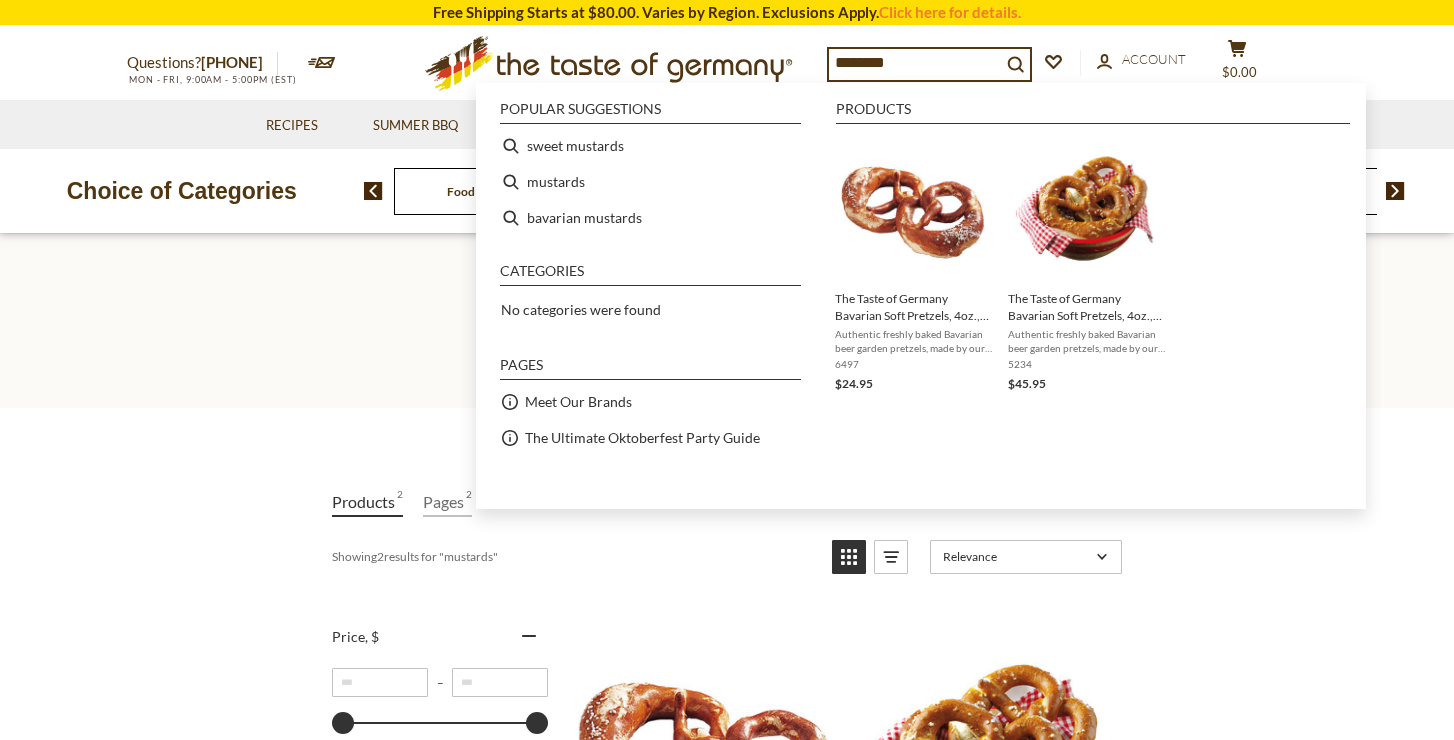 type on "*******" 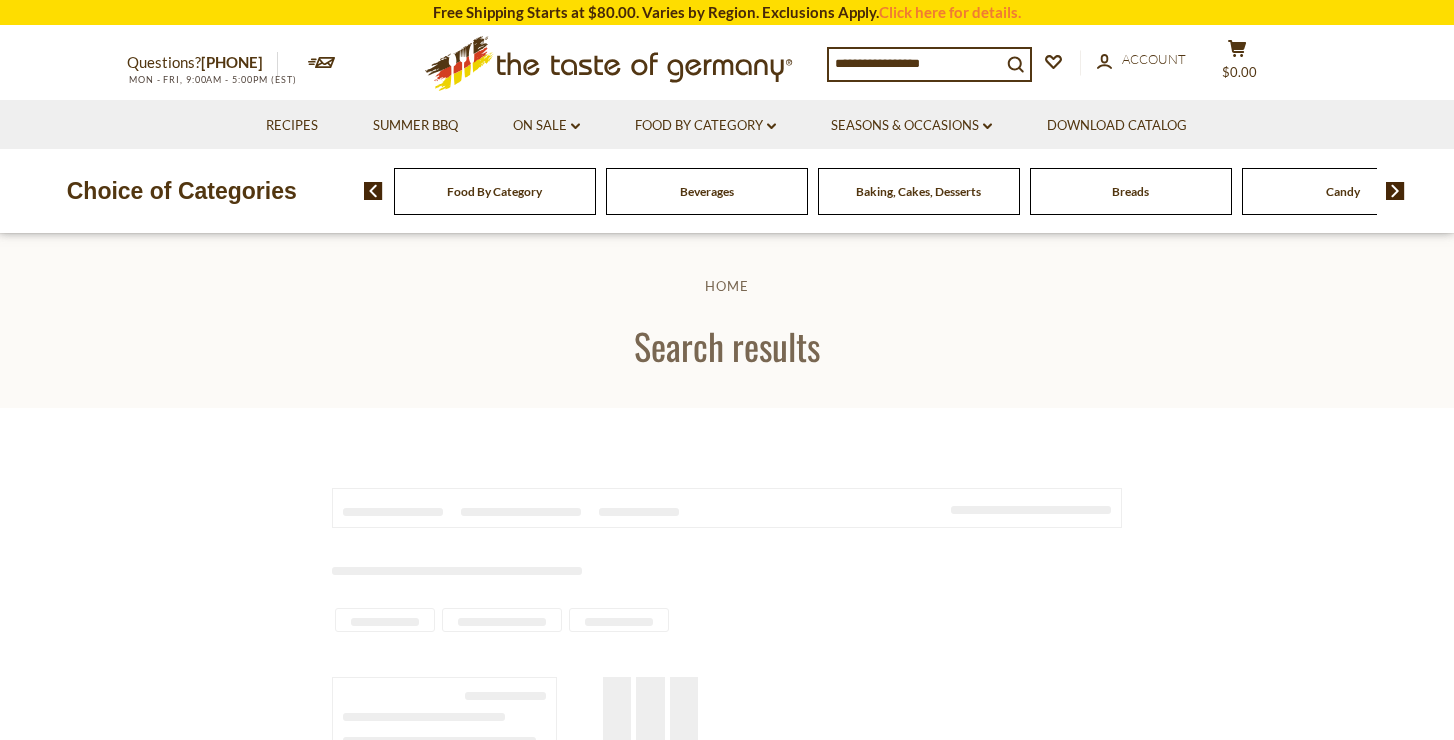 scroll, scrollTop: 0, scrollLeft: 0, axis: both 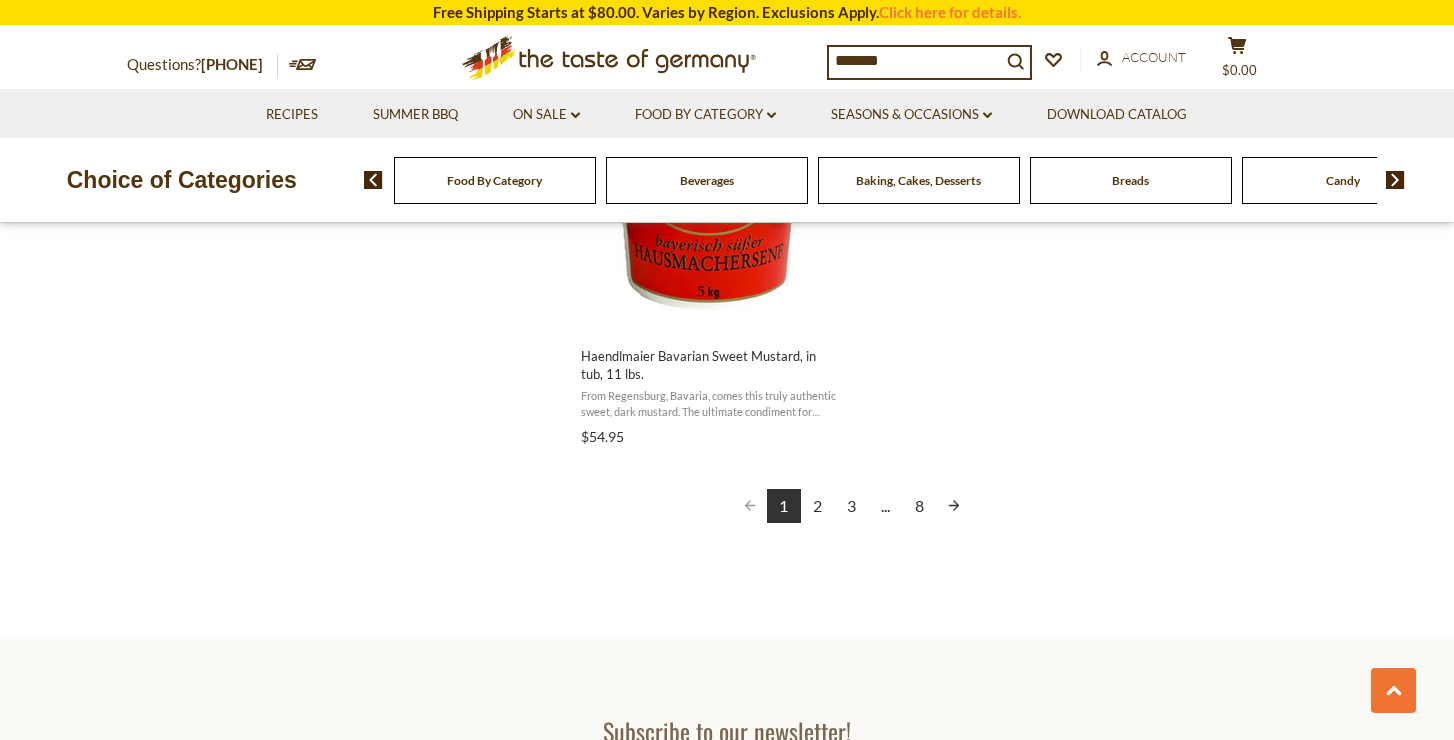 click on "2" at bounding box center [818, 506] 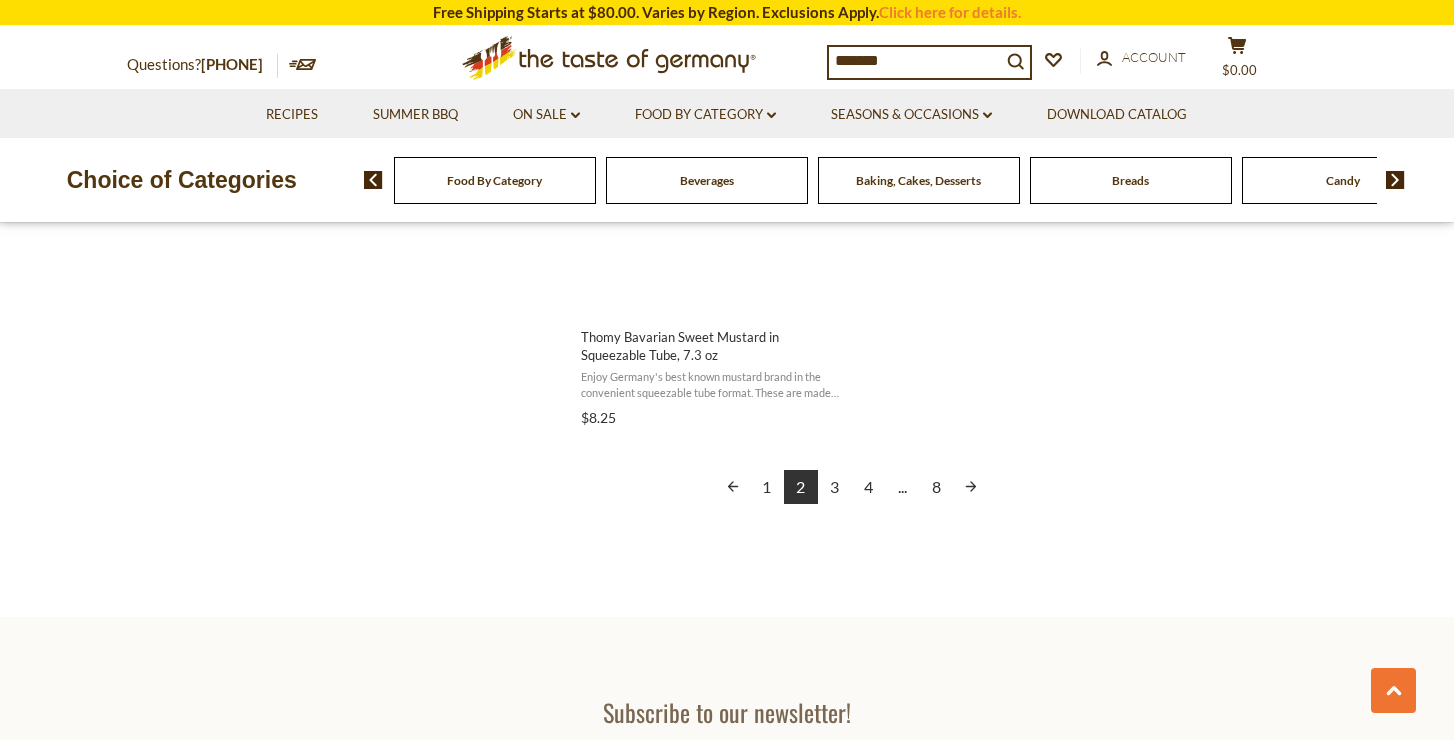 scroll, scrollTop: 3634, scrollLeft: 0, axis: vertical 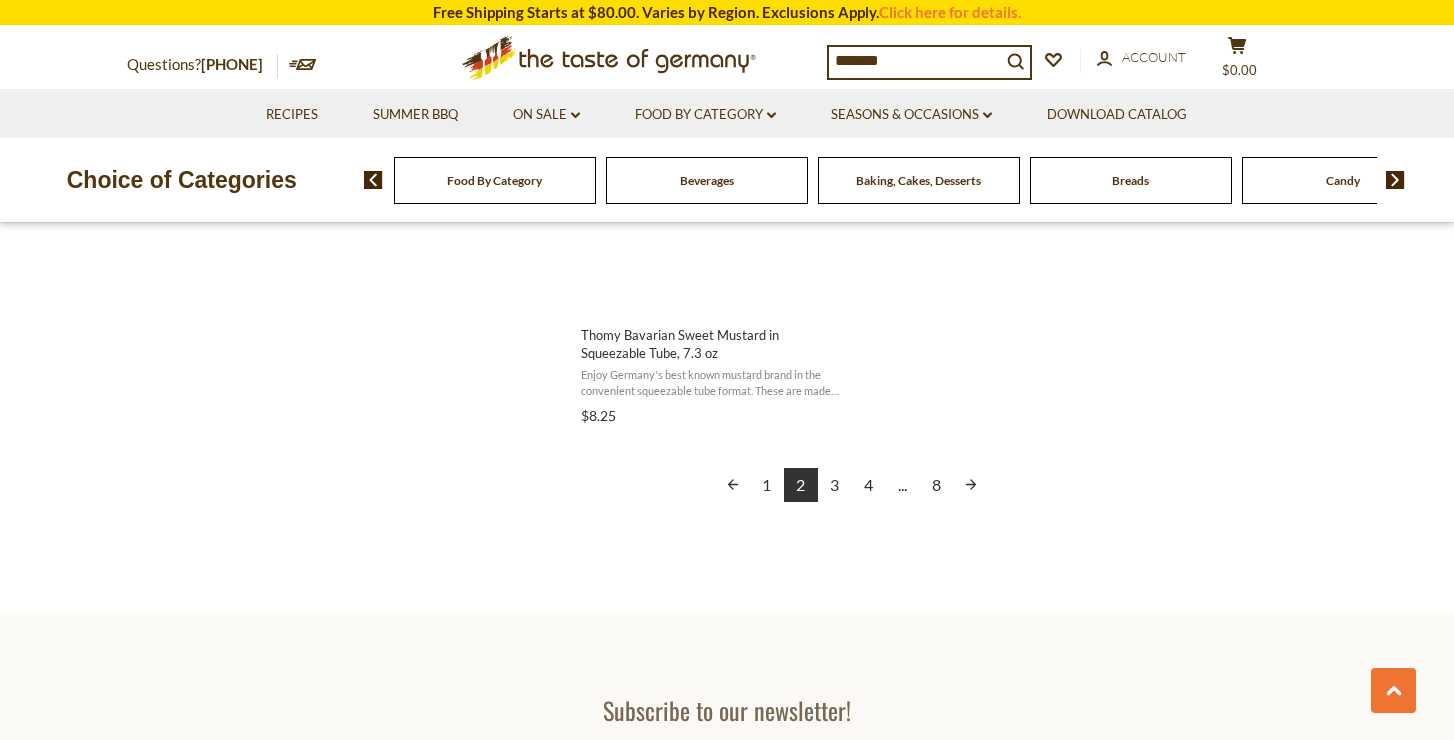 click on "3" at bounding box center [835, 485] 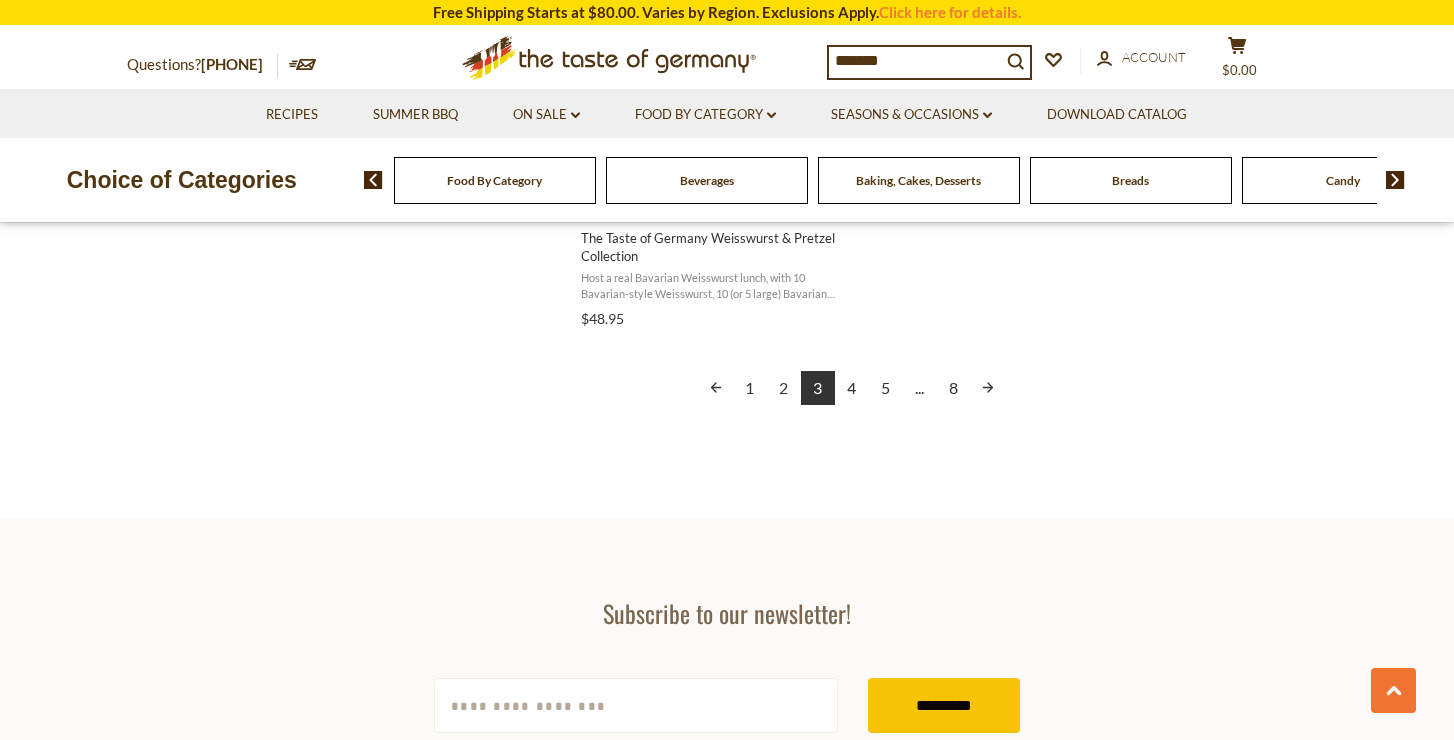 scroll, scrollTop: 3759, scrollLeft: 0, axis: vertical 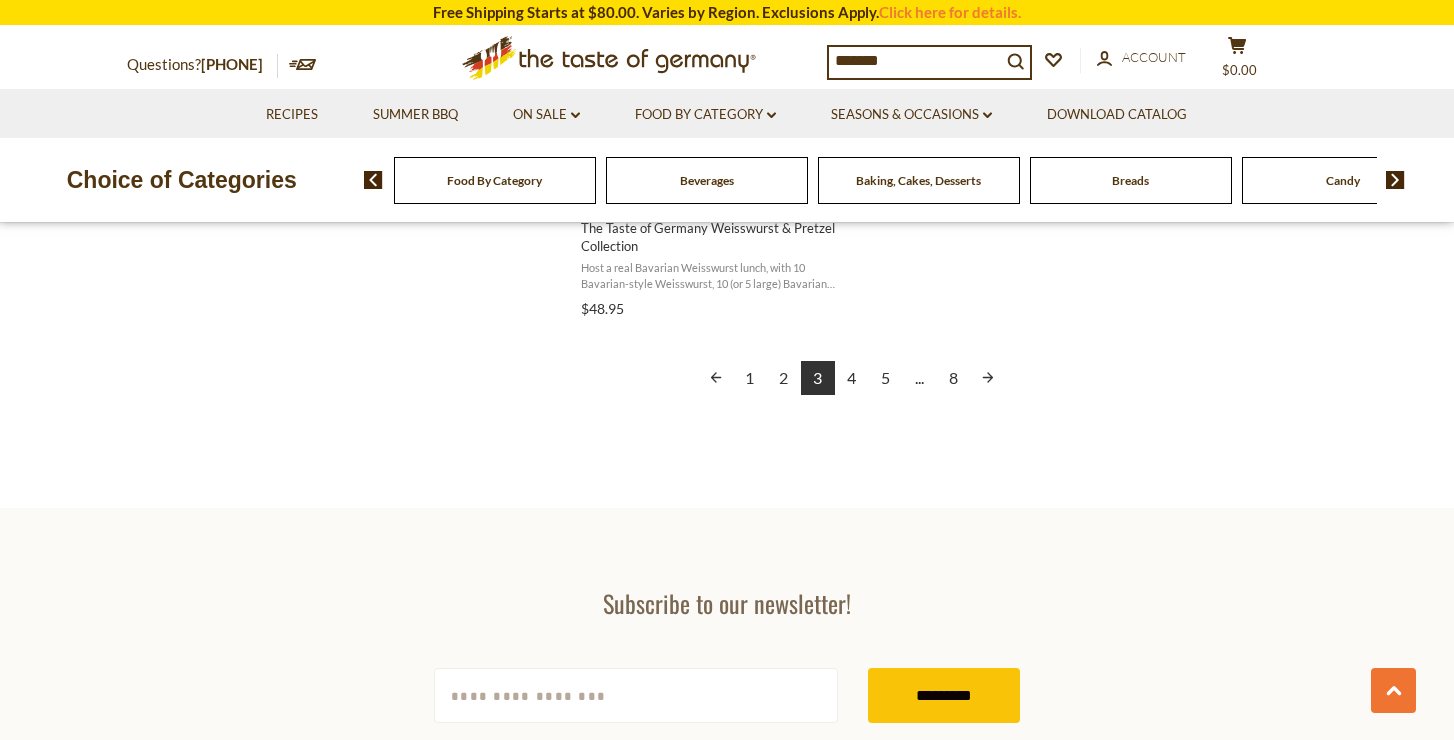 click on "1" at bounding box center [750, 378] 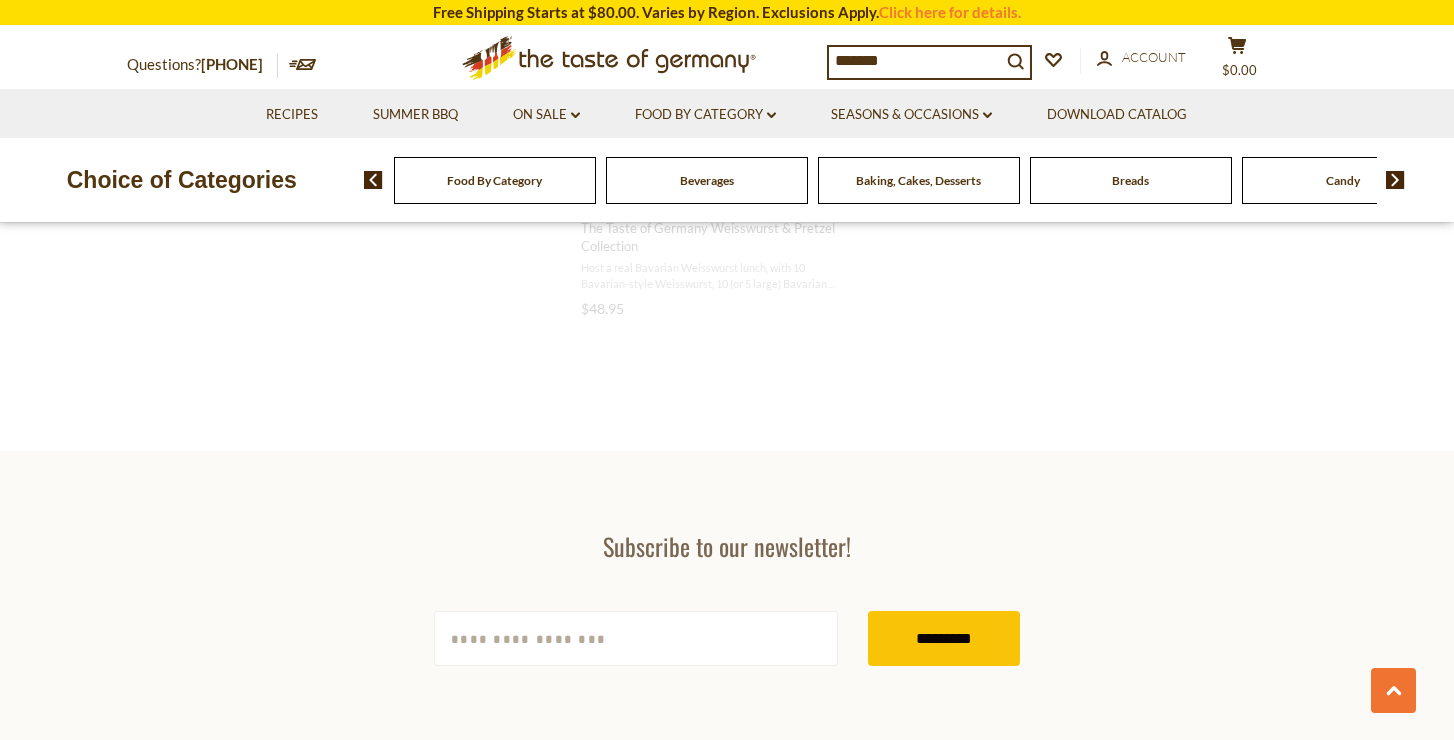 scroll, scrollTop: 1761, scrollLeft: 0, axis: vertical 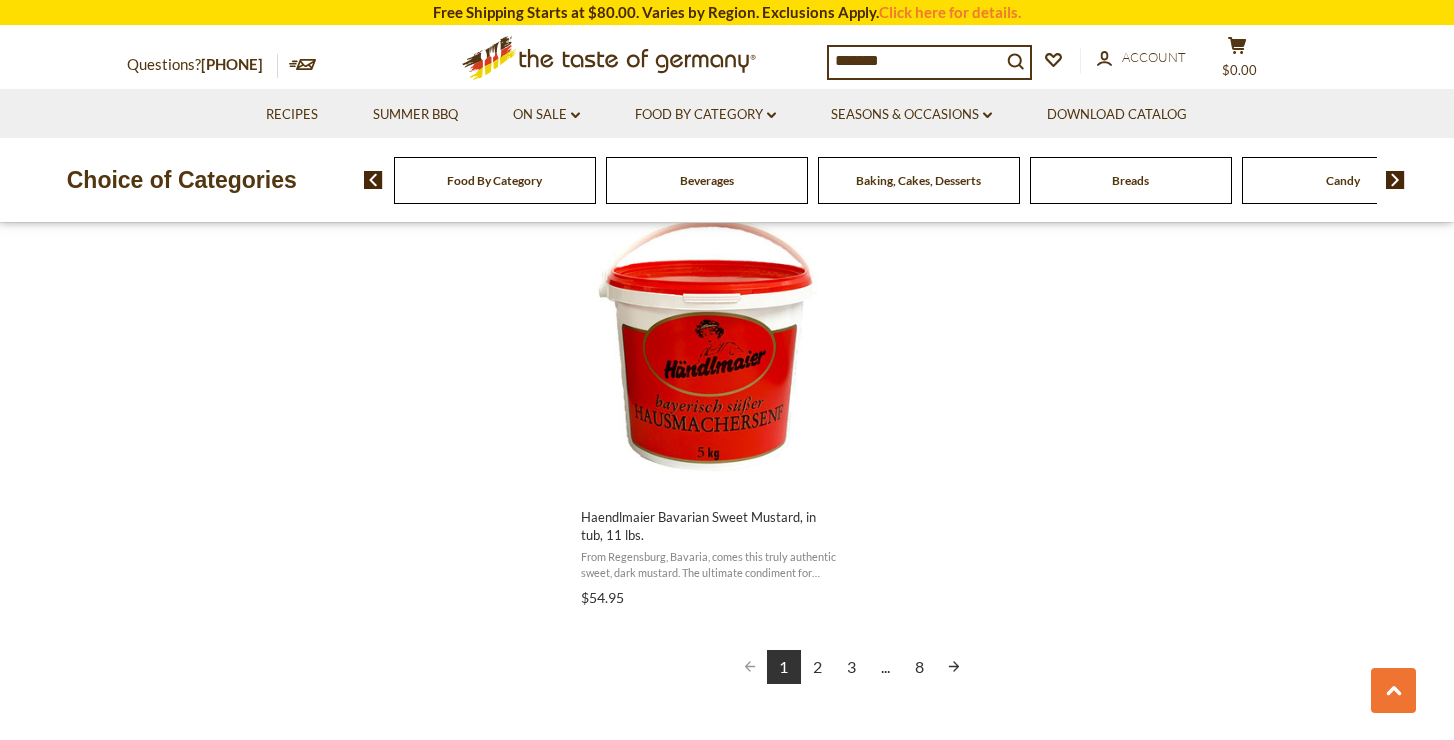 click on "3" at bounding box center (852, 667) 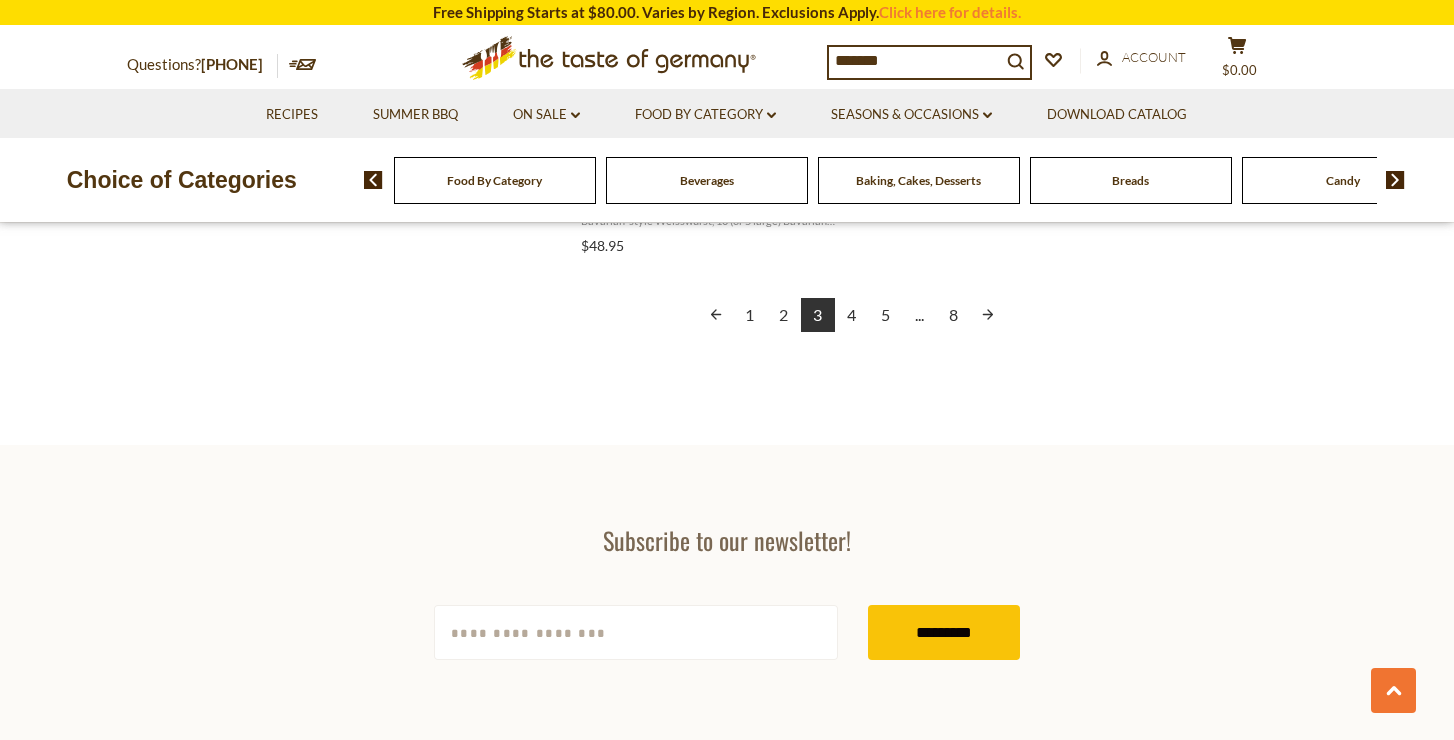 scroll, scrollTop: 3828, scrollLeft: 0, axis: vertical 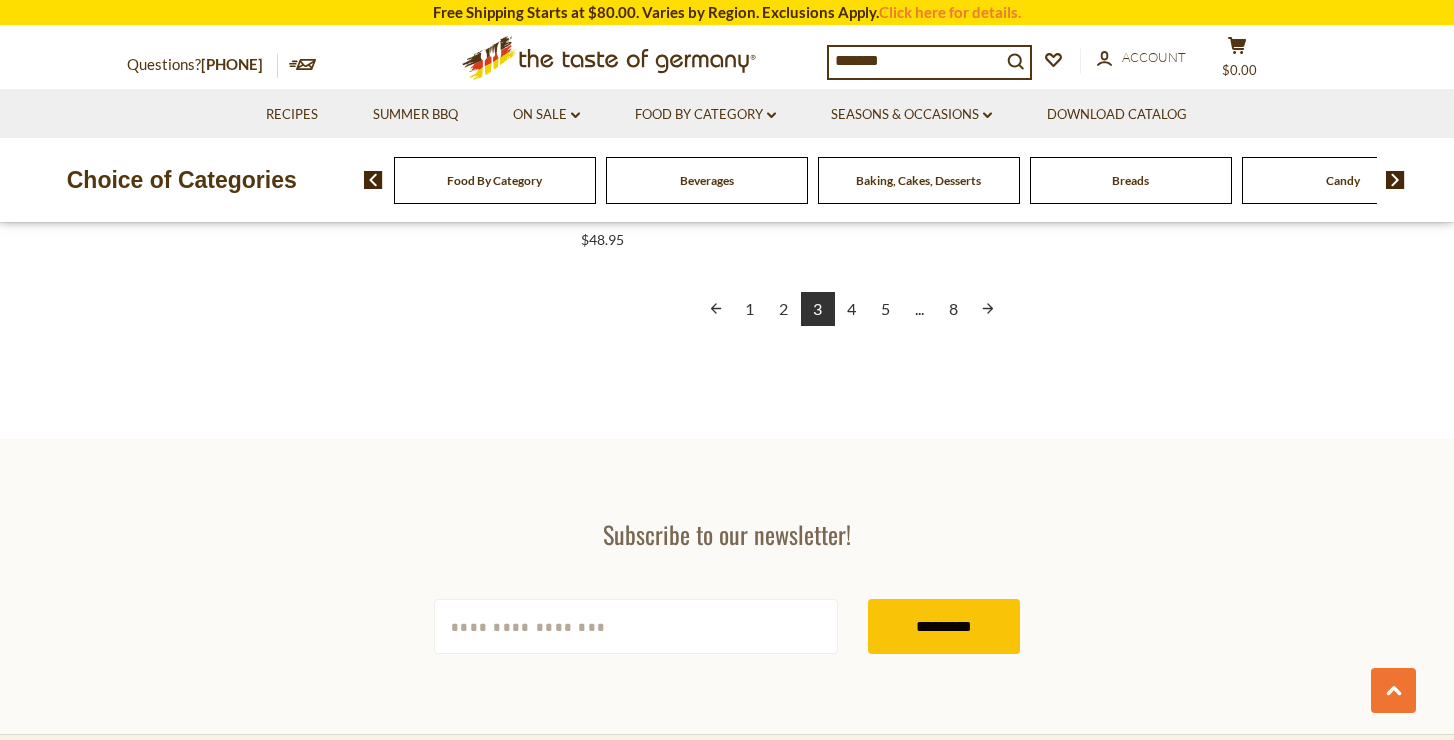 click on "1" at bounding box center [750, 309] 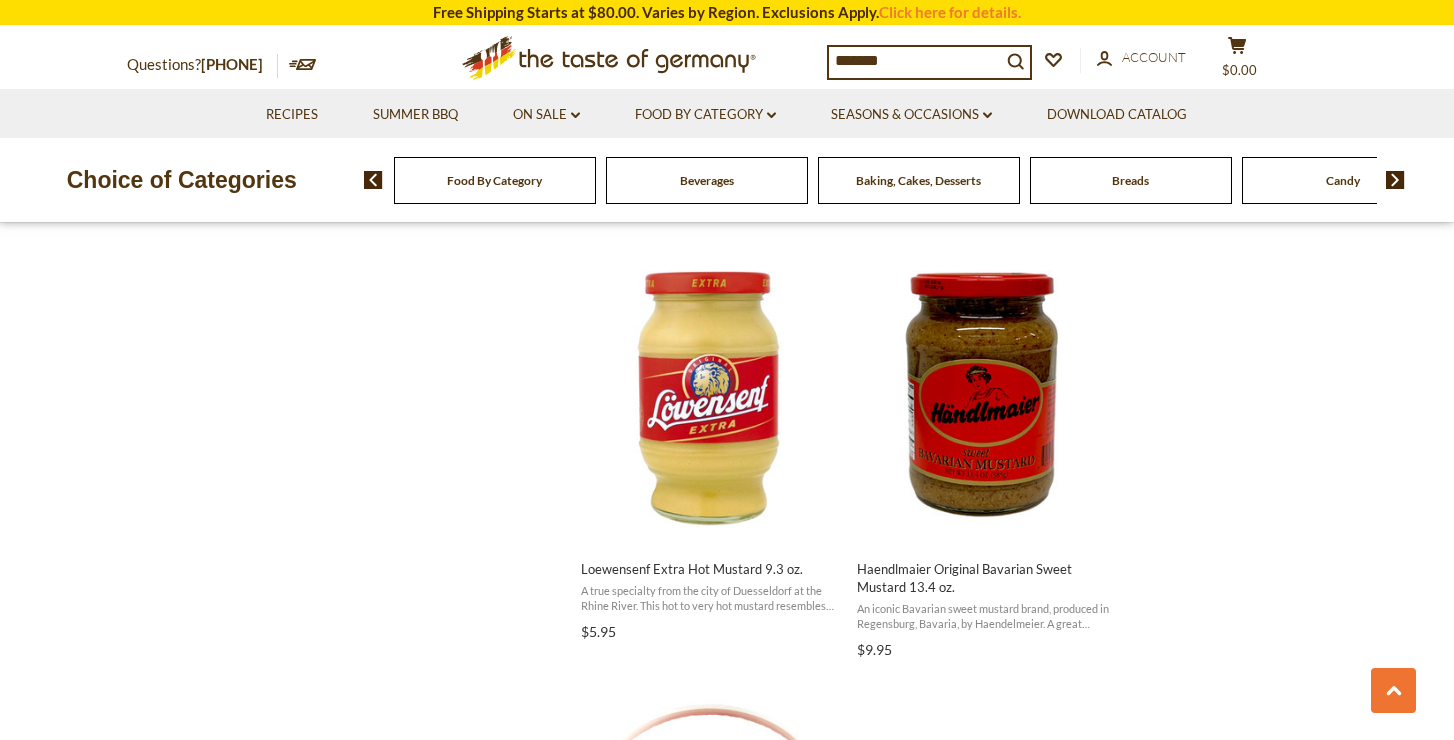 scroll, scrollTop: 2985, scrollLeft: 0, axis: vertical 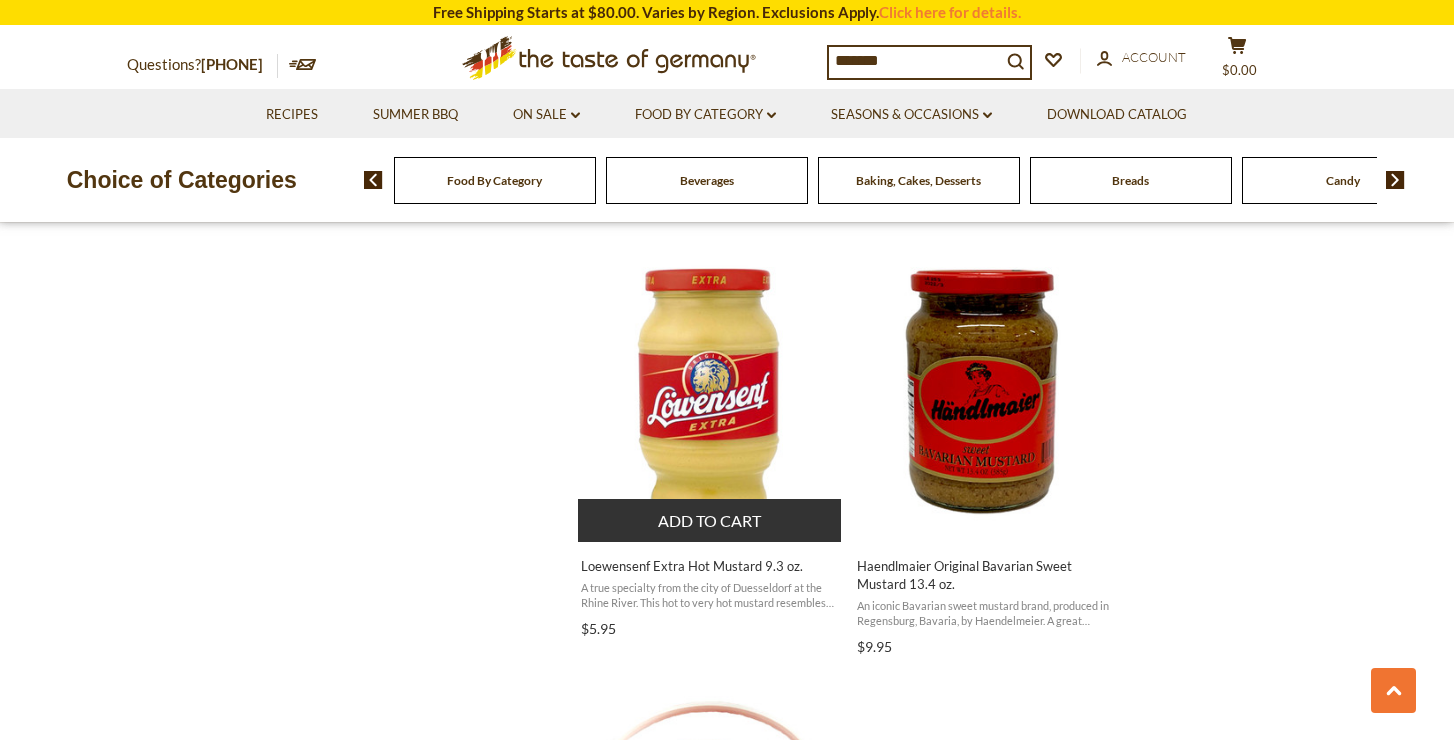 click at bounding box center [710, 392] 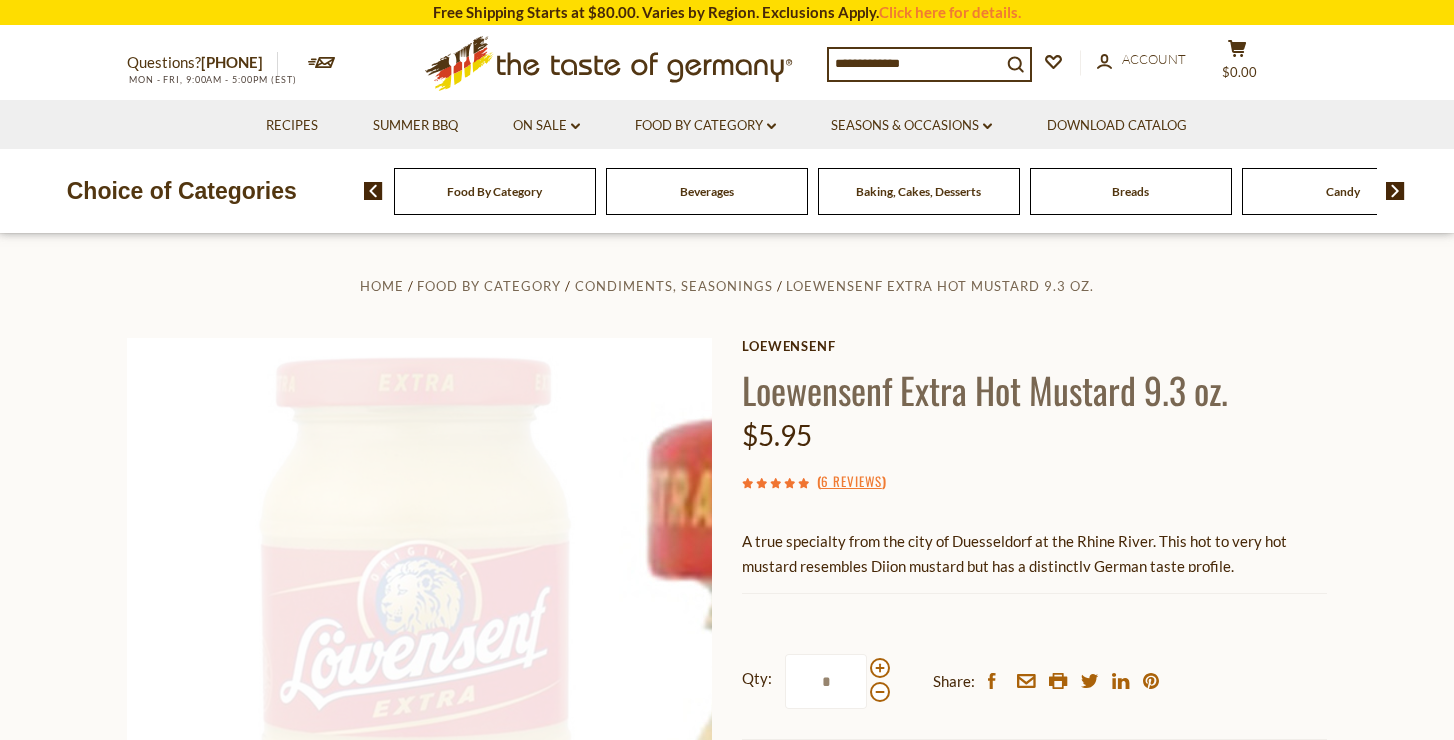 scroll, scrollTop: 0, scrollLeft: 0, axis: both 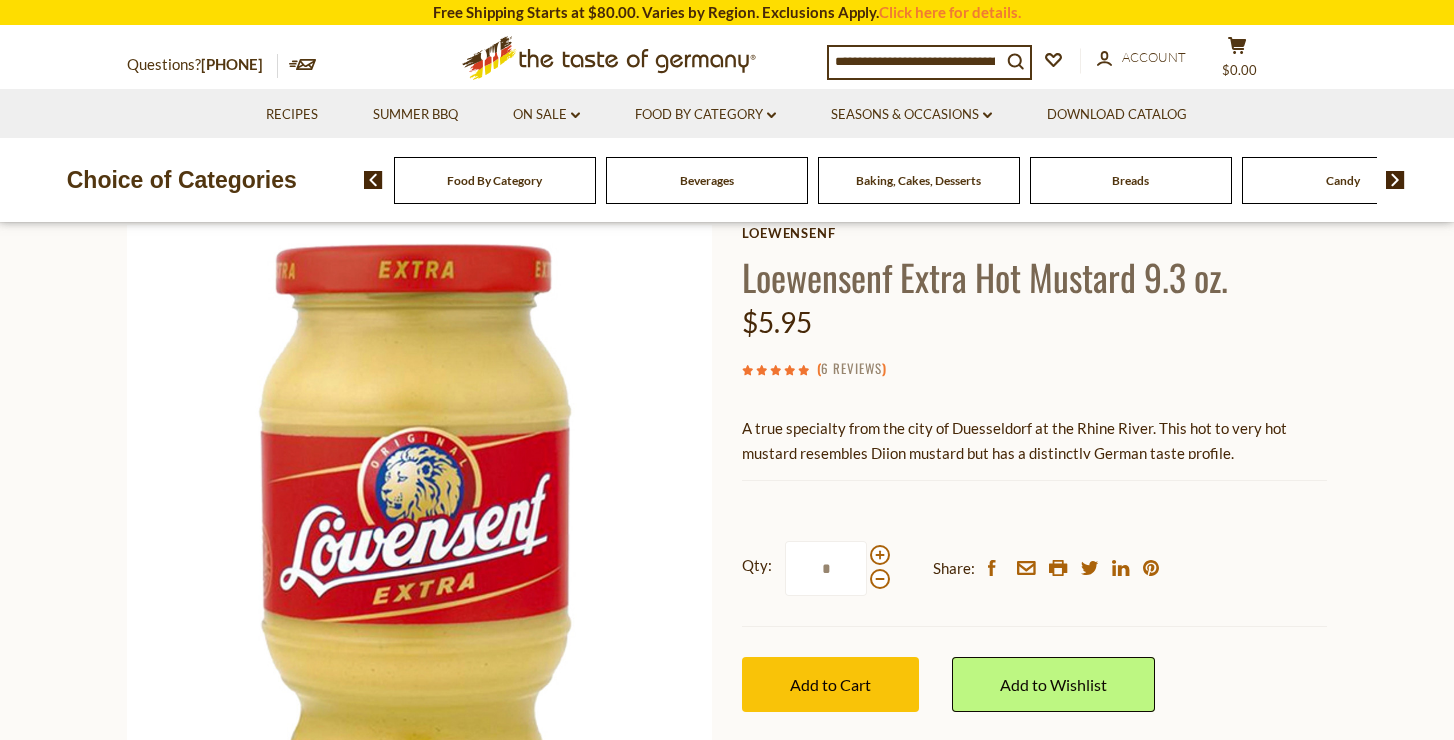 click on "6 Reviews" at bounding box center [851, 369] 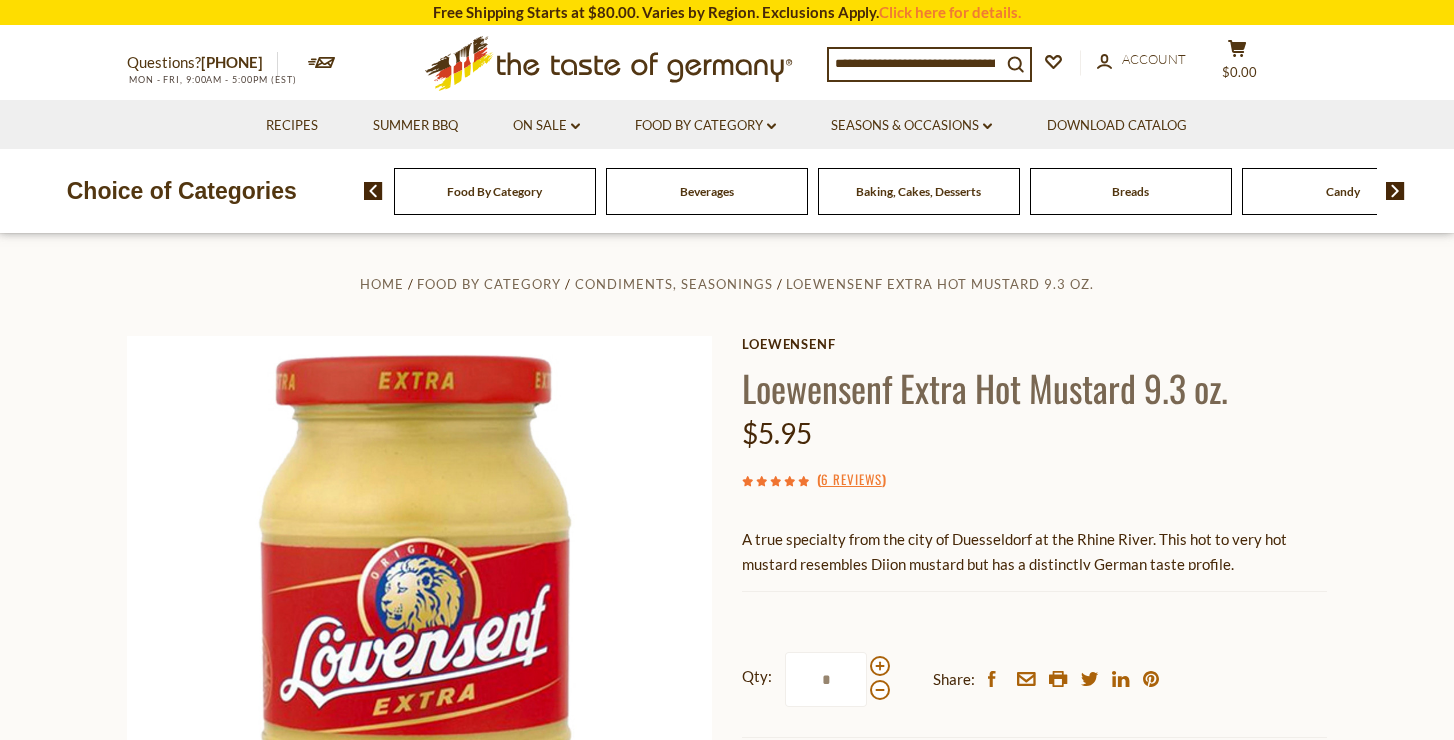 scroll, scrollTop: 0, scrollLeft: 0, axis: both 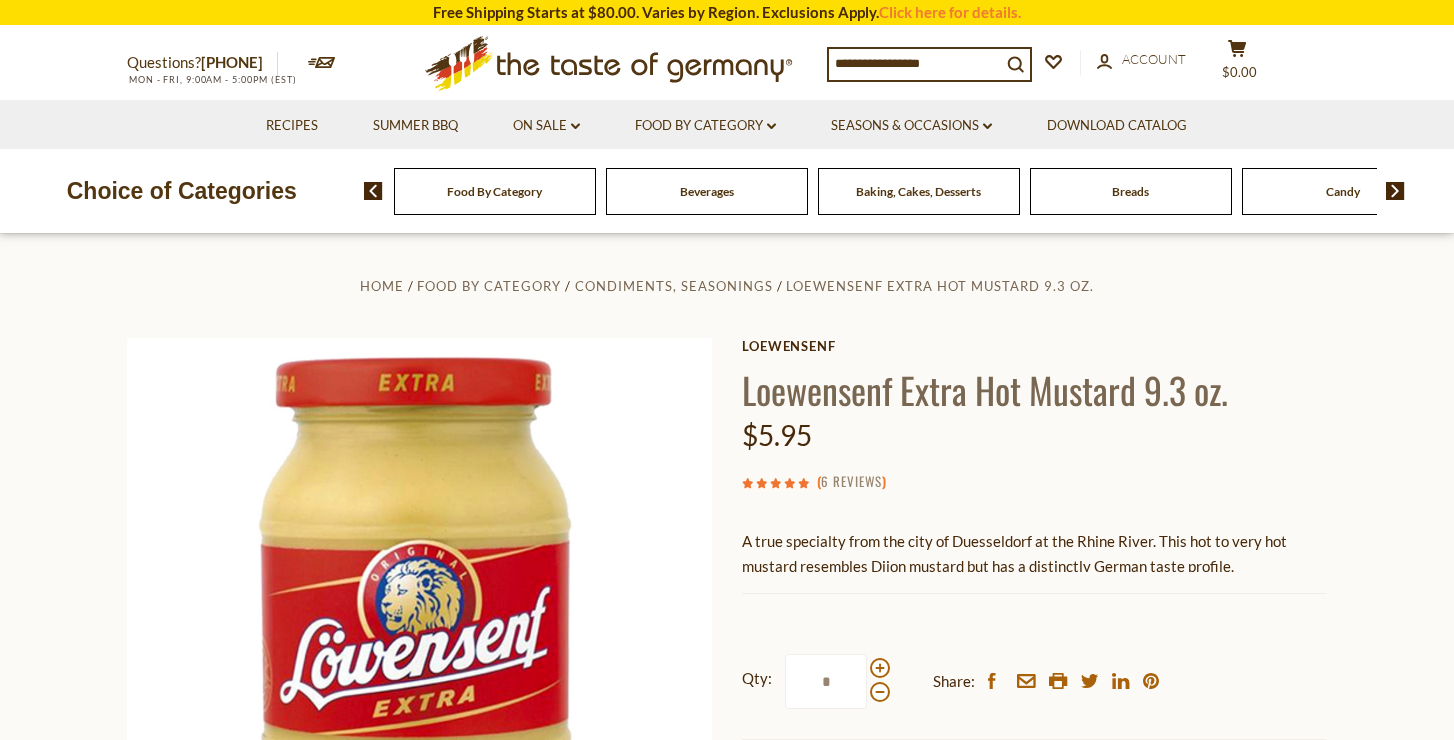 click on "6 Reviews" at bounding box center (851, 482) 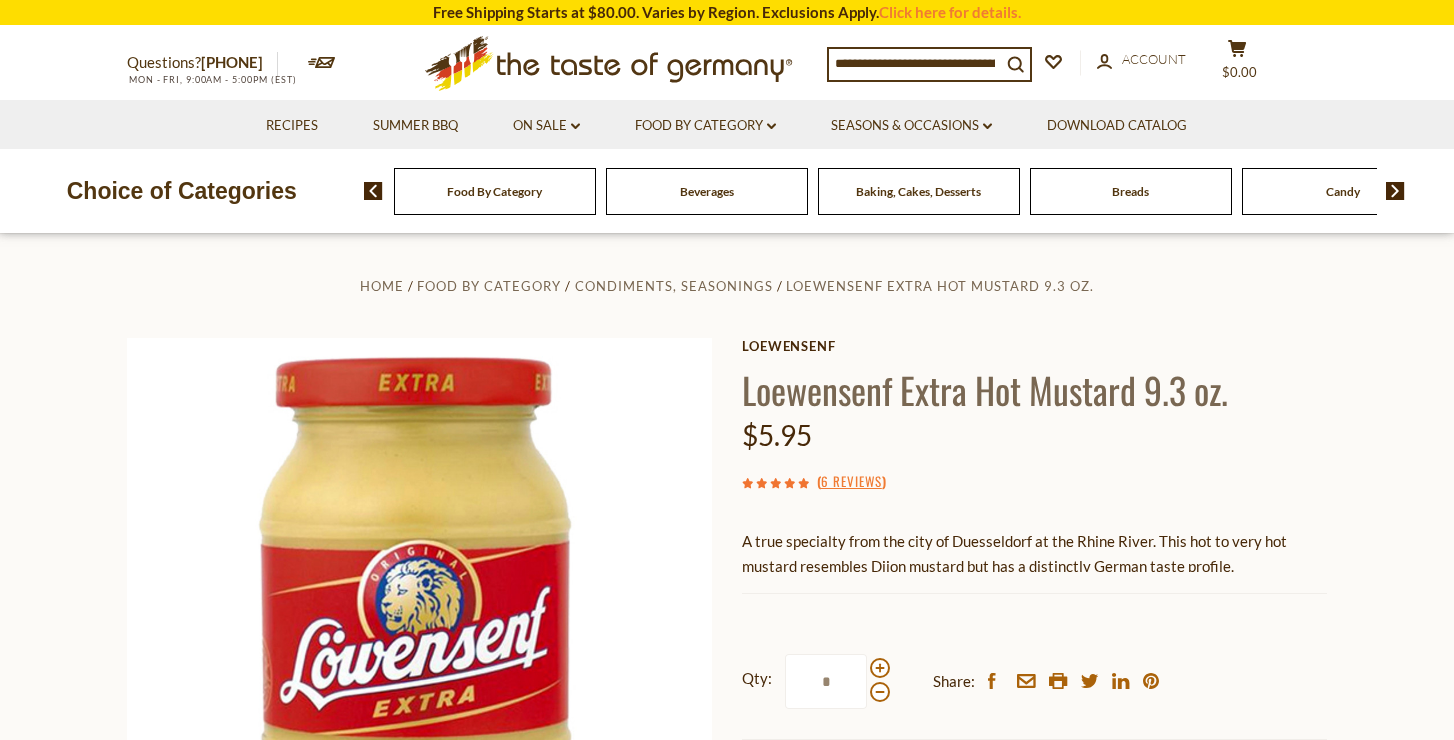 click 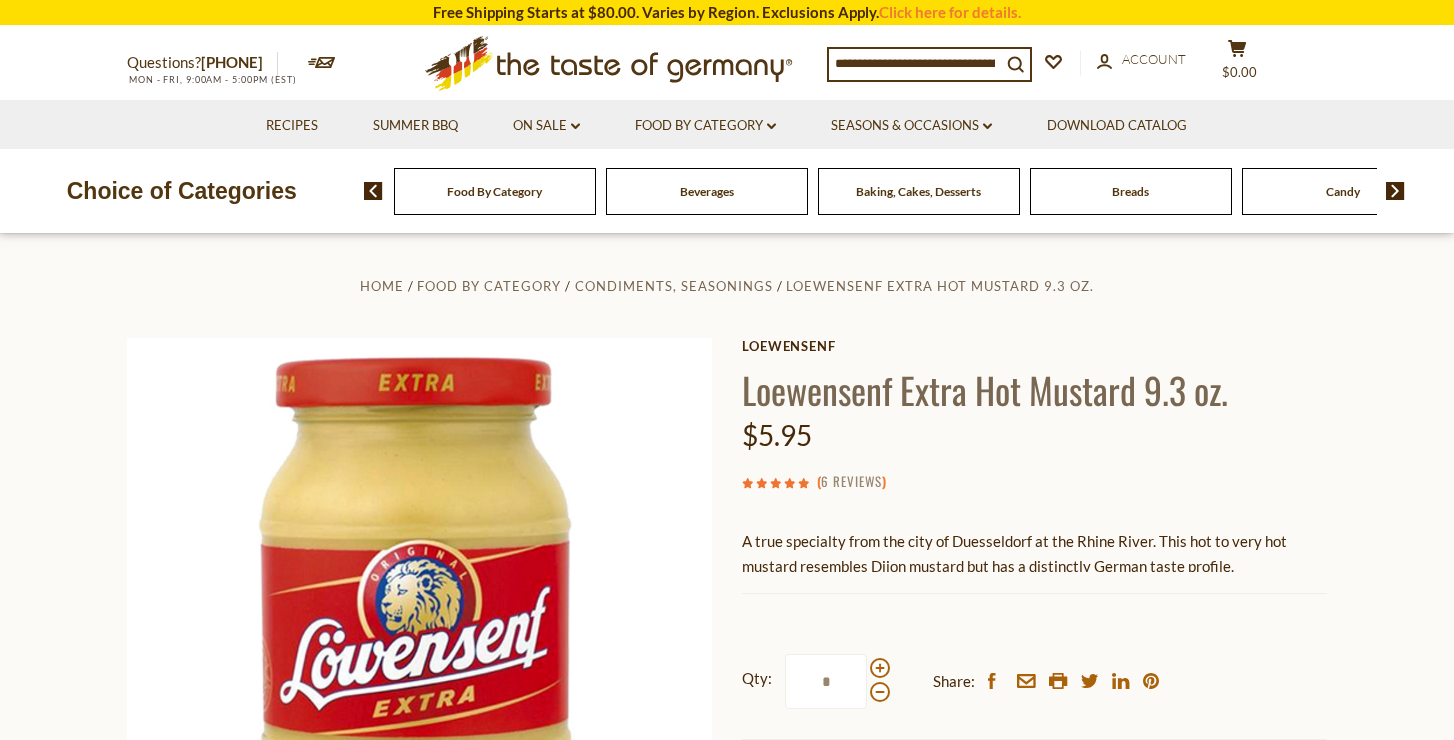 click on "6 Reviews" at bounding box center (851, 482) 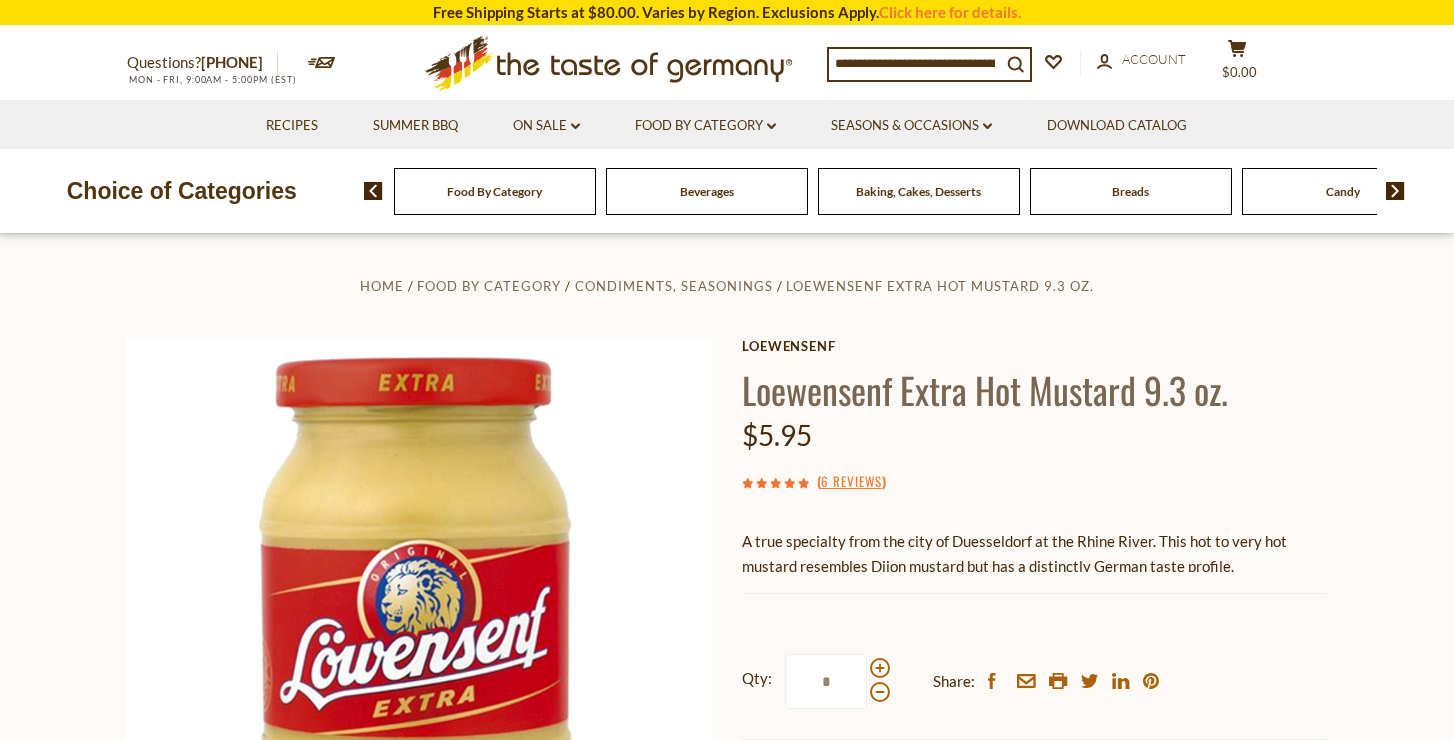 scroll, scrollTop: 0, scrollLeft: 0, axis: both 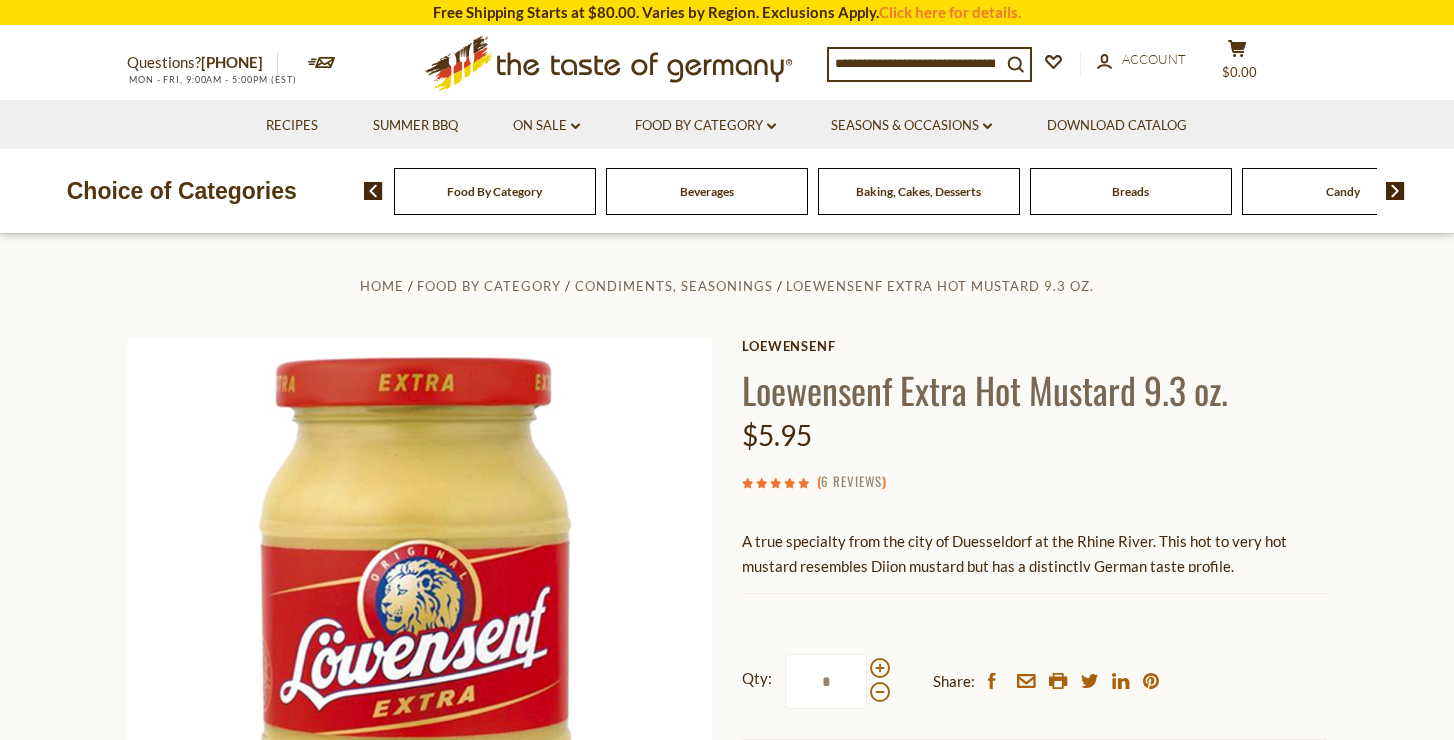 click on "6 Reviews" at bounding box center [851, 482] 